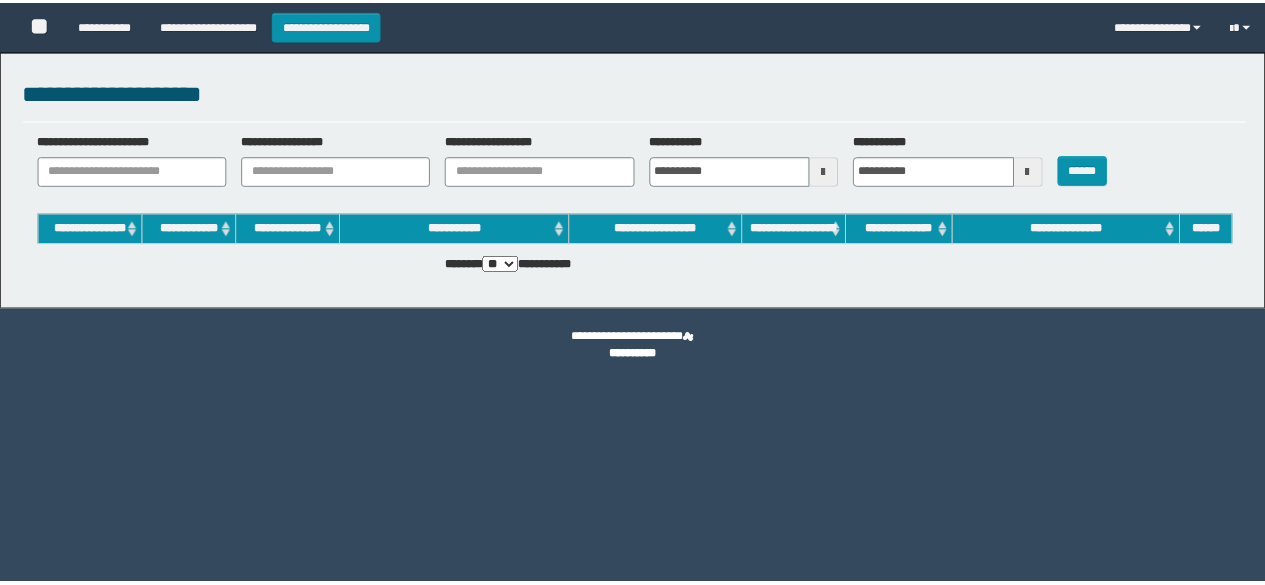 scroll, scrollTop: 0, scrollLeft: 0, axis: both 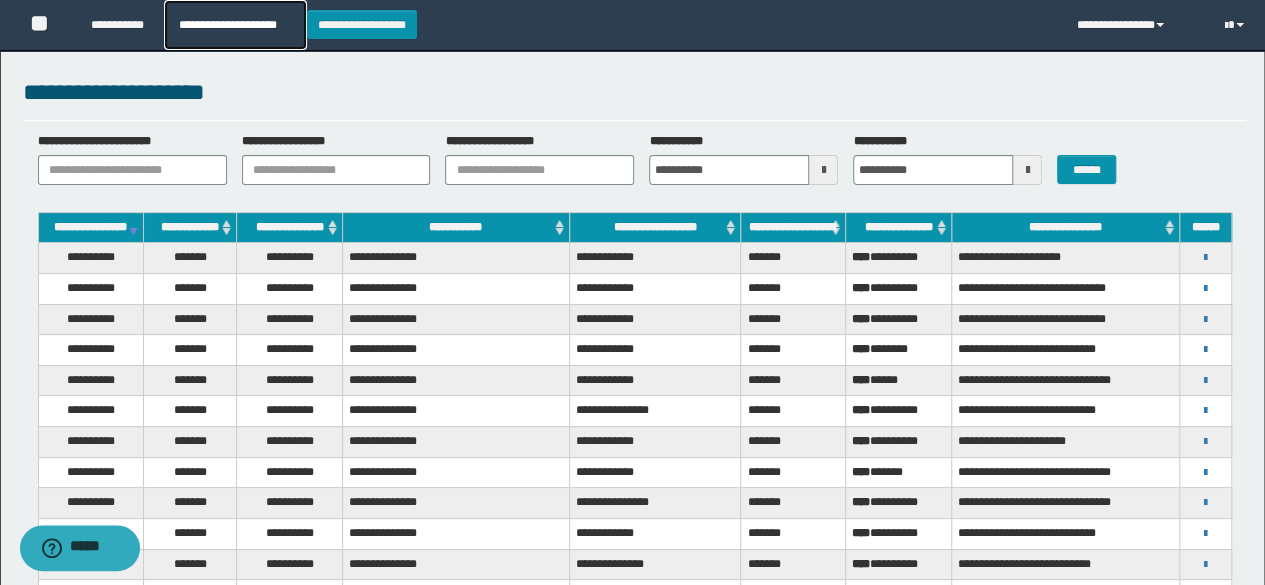 click on "**********" at bounding box center (235, 25) 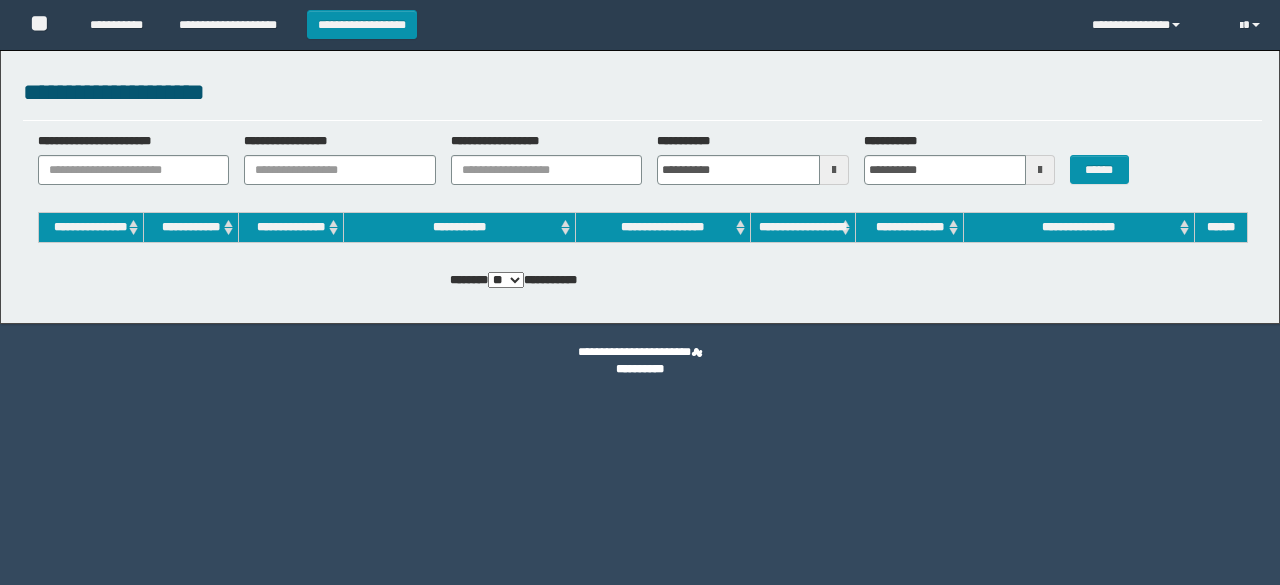 scroll, scrollTop: 0, scrollLeft: 0, axis: both 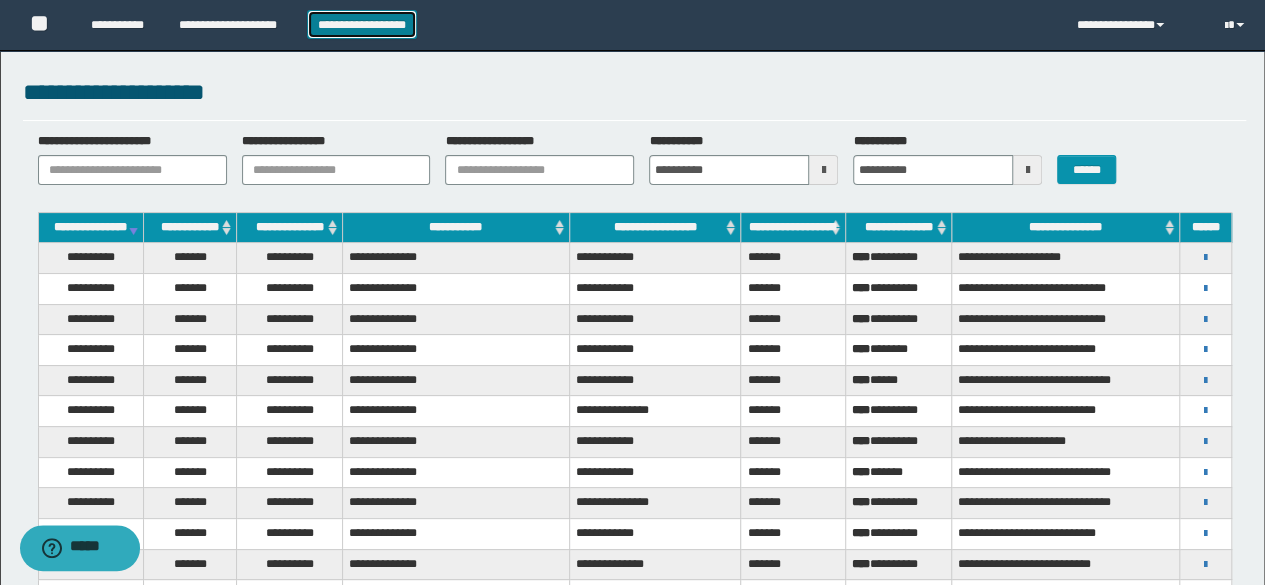click on "**********" at bounding box center [362, 24] 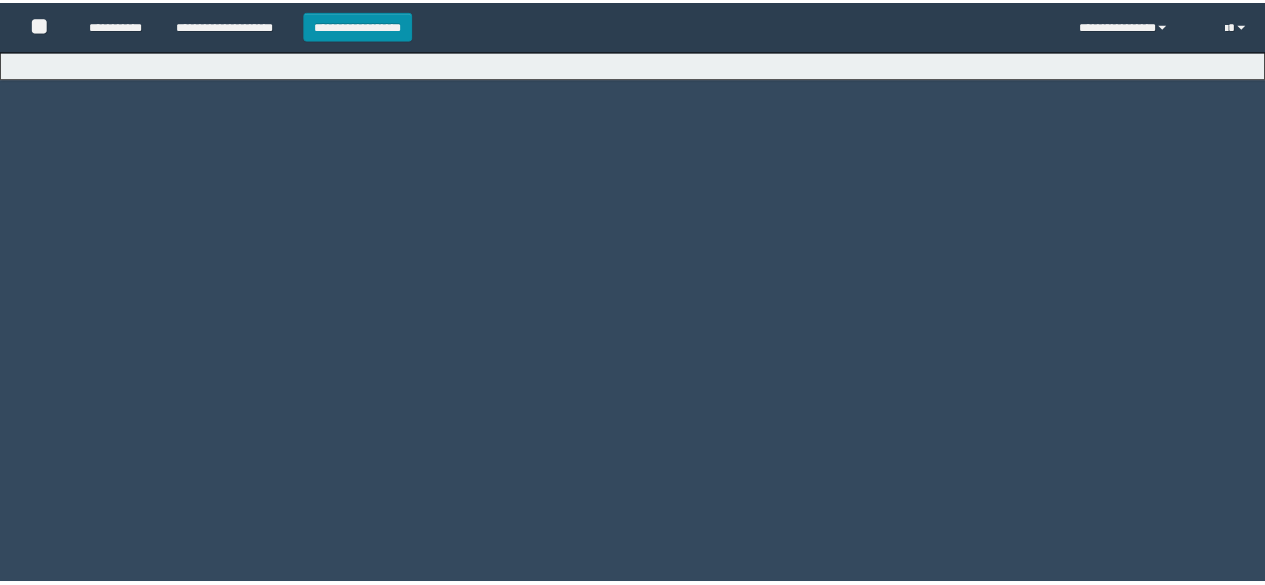 scroll, scrollTop: 0, scrollLeft: 0, axis: both 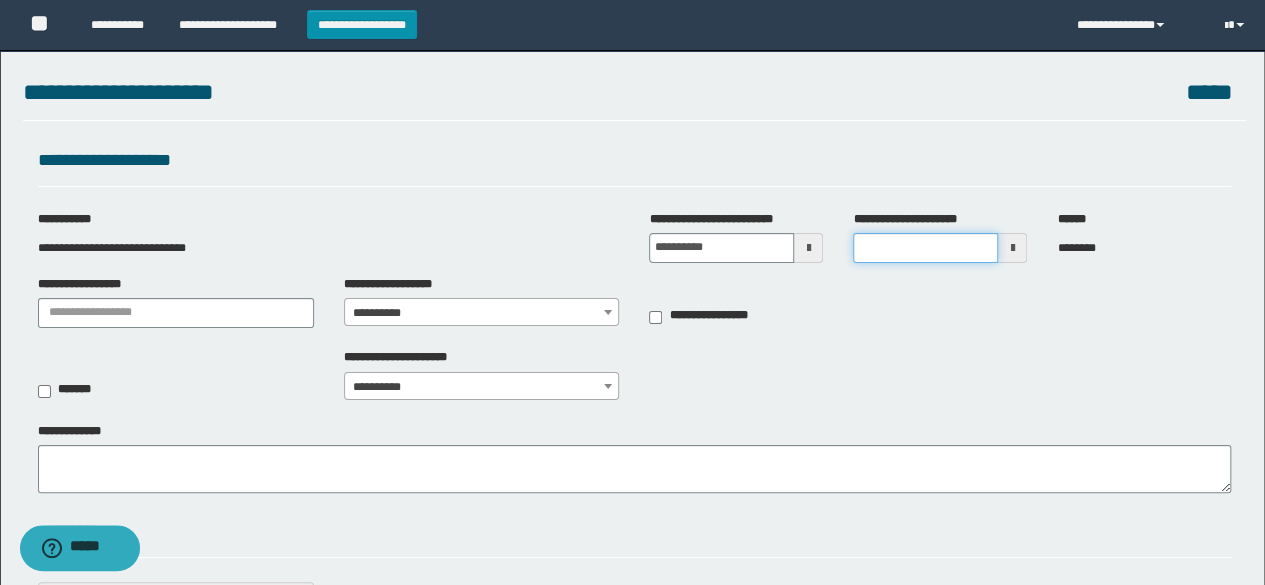 click on "**********" at bounding box center (925, 248) 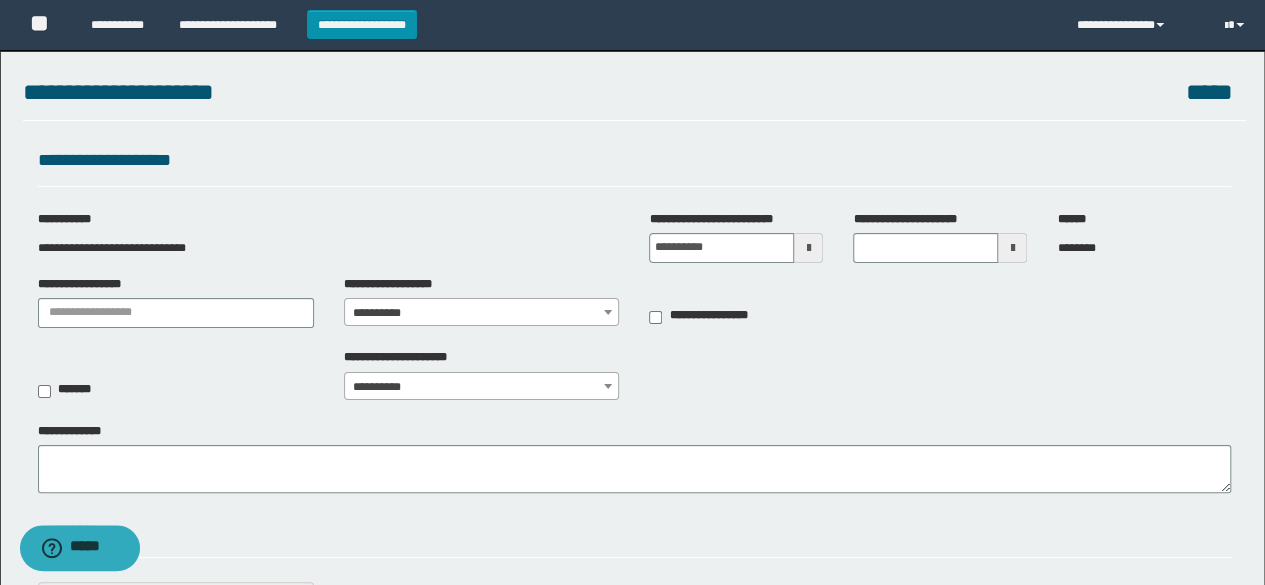 click at bounding box center [808, 248] 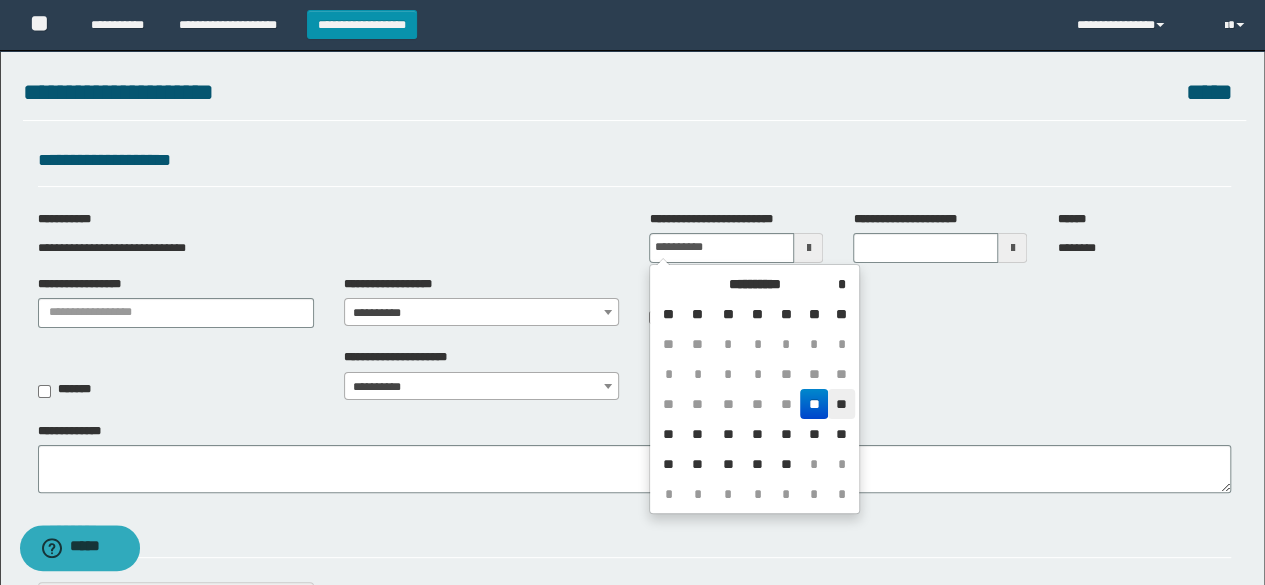 click on "**" at bounding box center [841, 404] 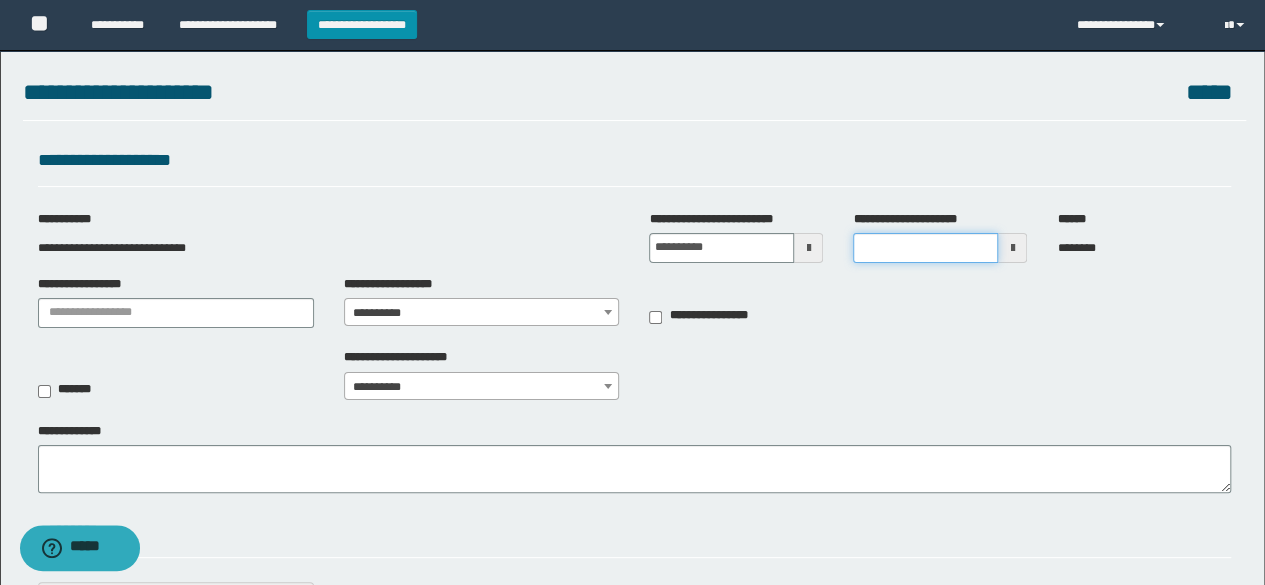 type on "********" 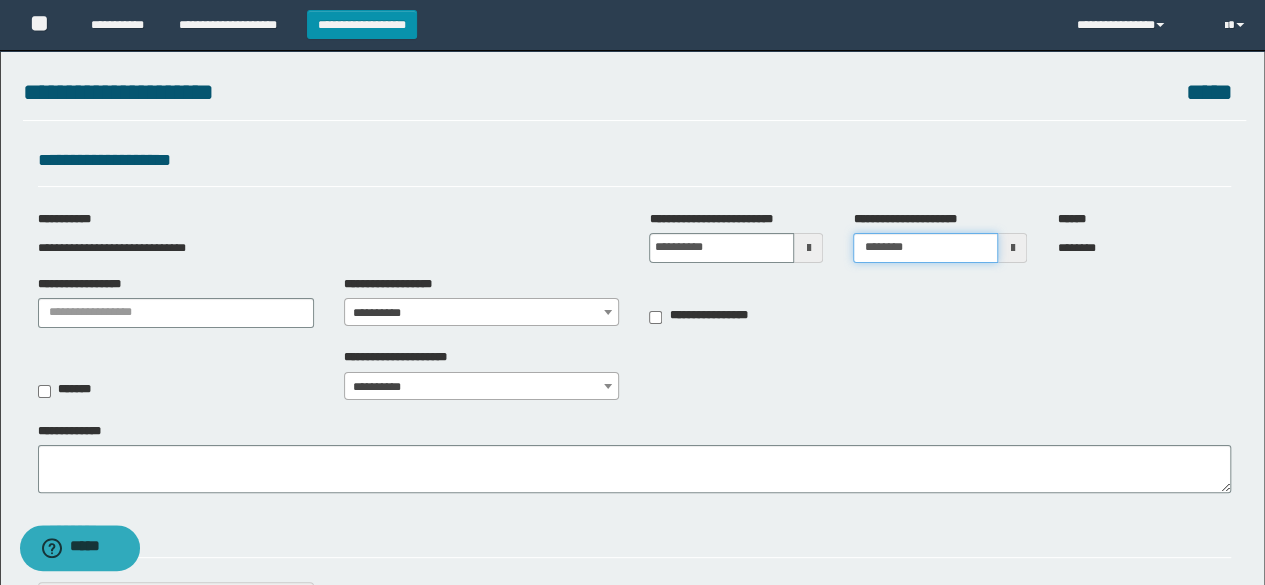 click on "********" at bounding box center (925, 248) 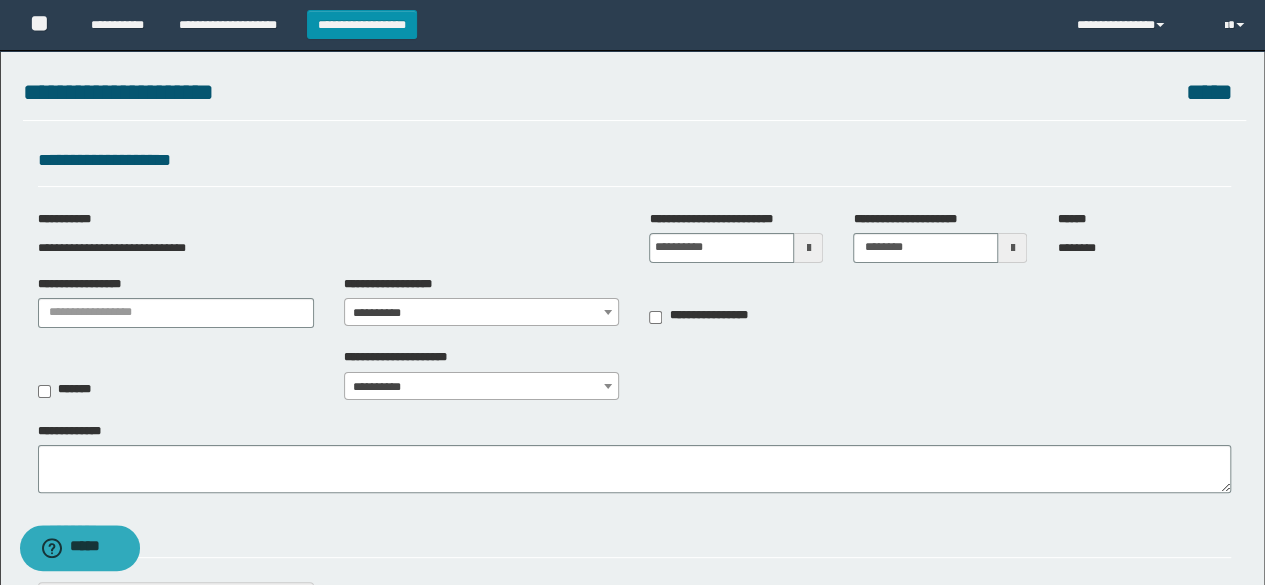 click at bounding box center [1012, 248] 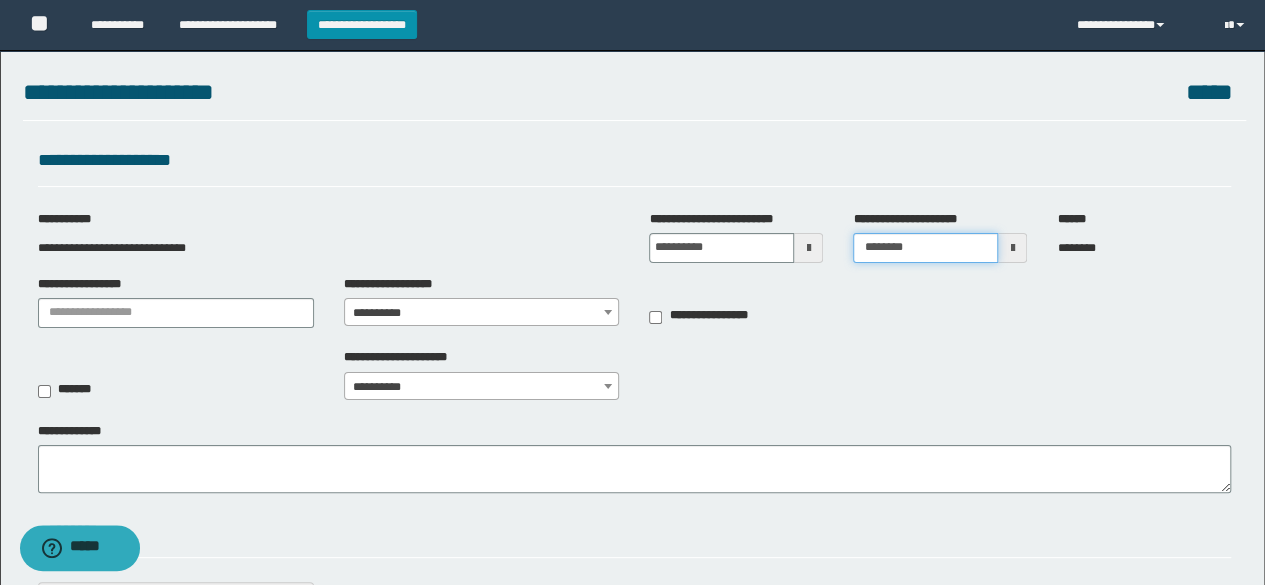click on "********" at bounding box center (925, 248) 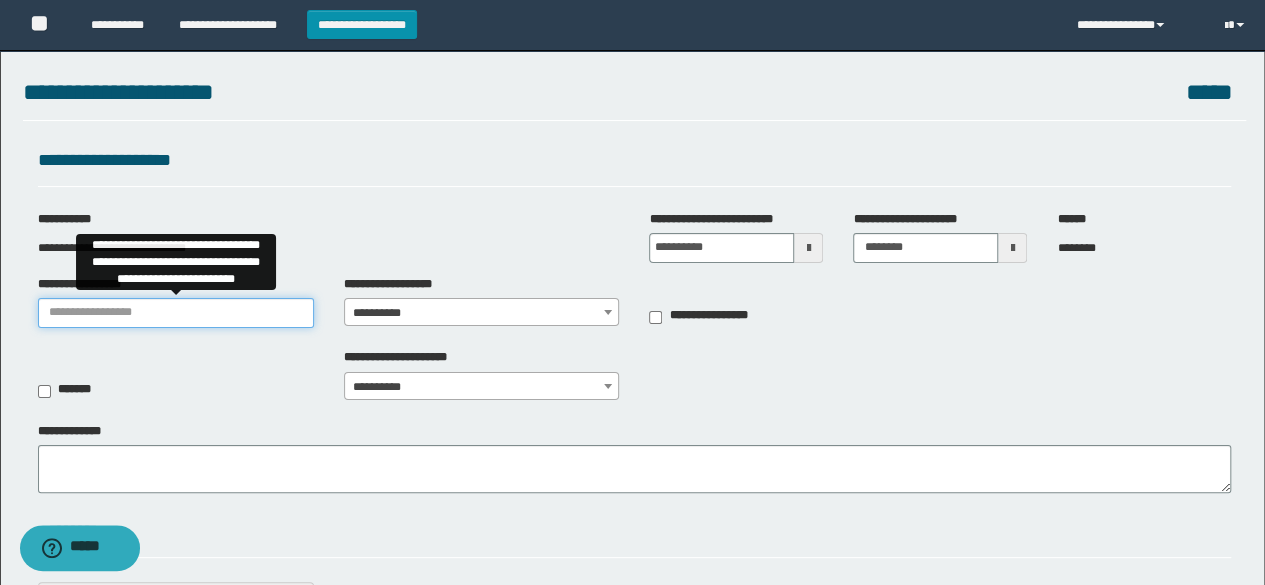 click on "**********" at bounding box center (176, 313) 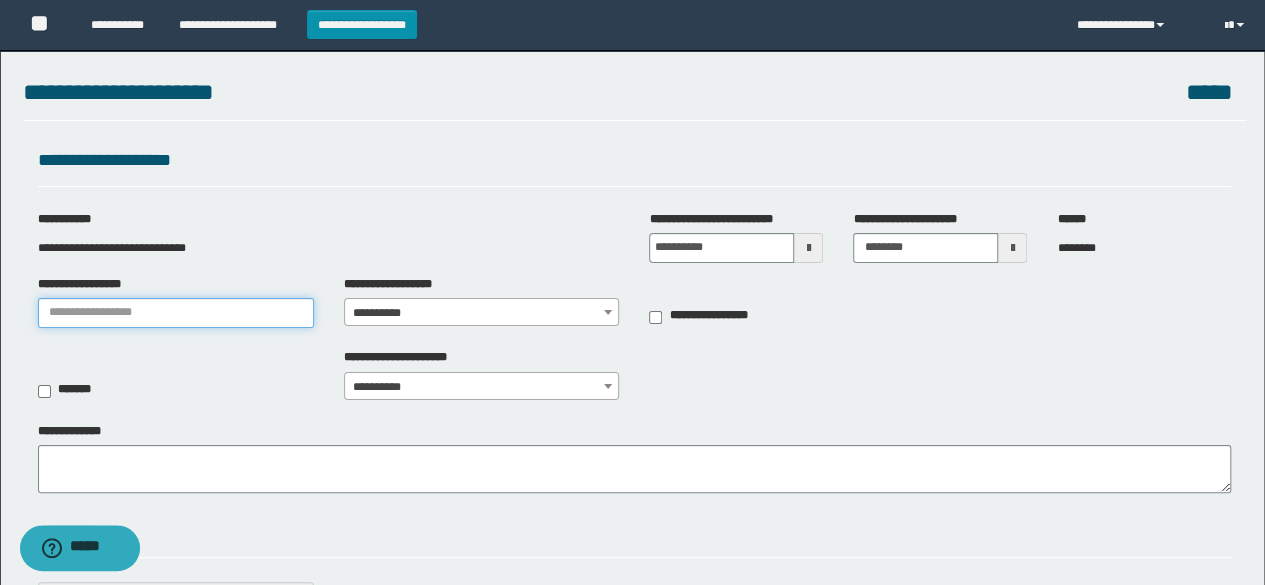 type on "********" 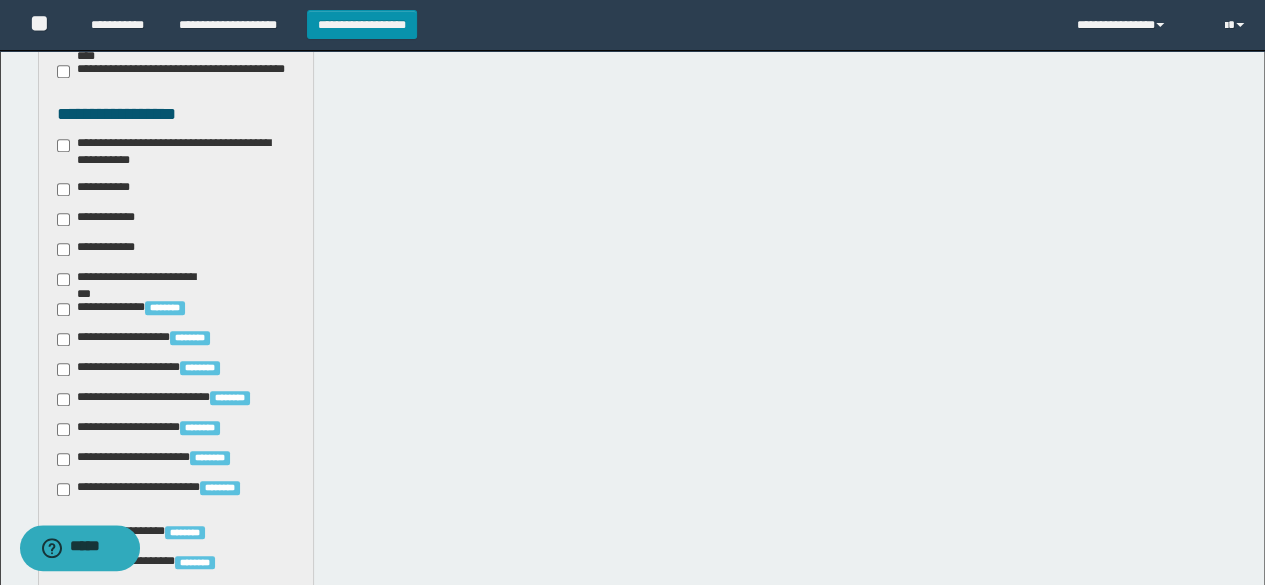 scroll, scrollTop: 600, scrollLeft: 0, axis: vertical 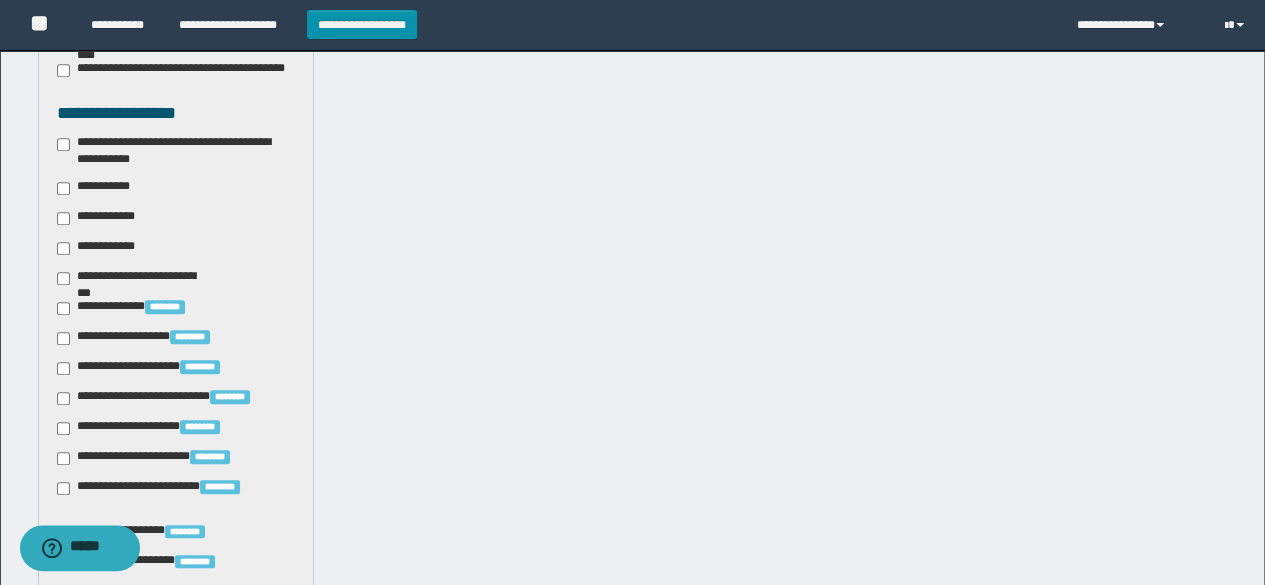 click on "**********" at bounding box center (176, 151) 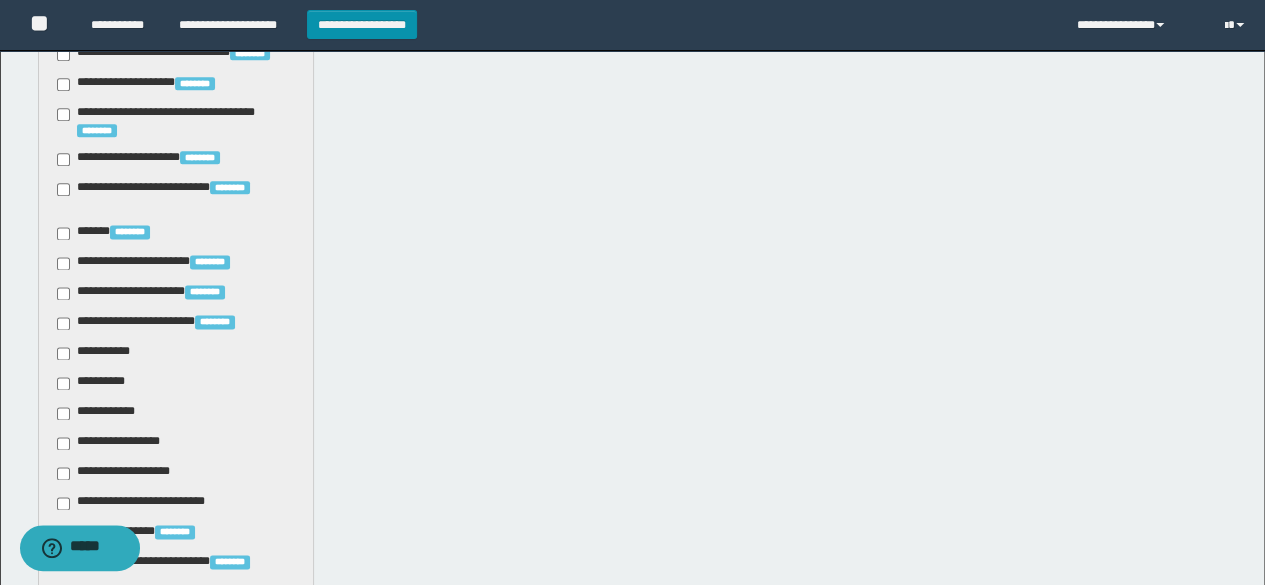 scroll, scrollTop: 1200, scrollLeft: 0, axis: vertical 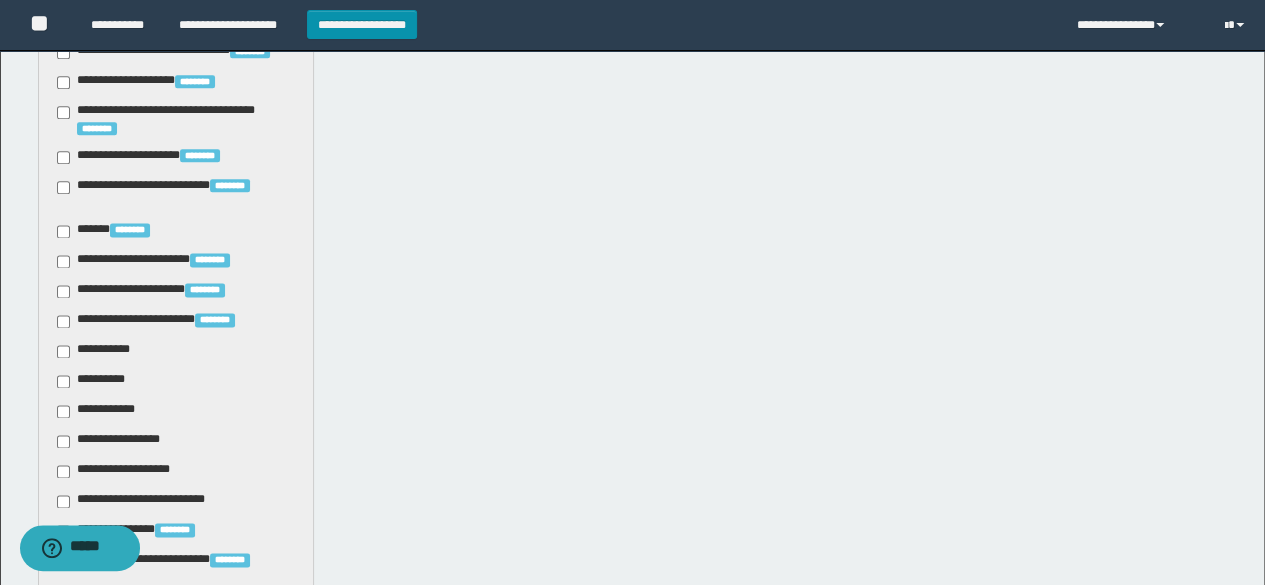 click on "**********" at bounding box center [97, 381] 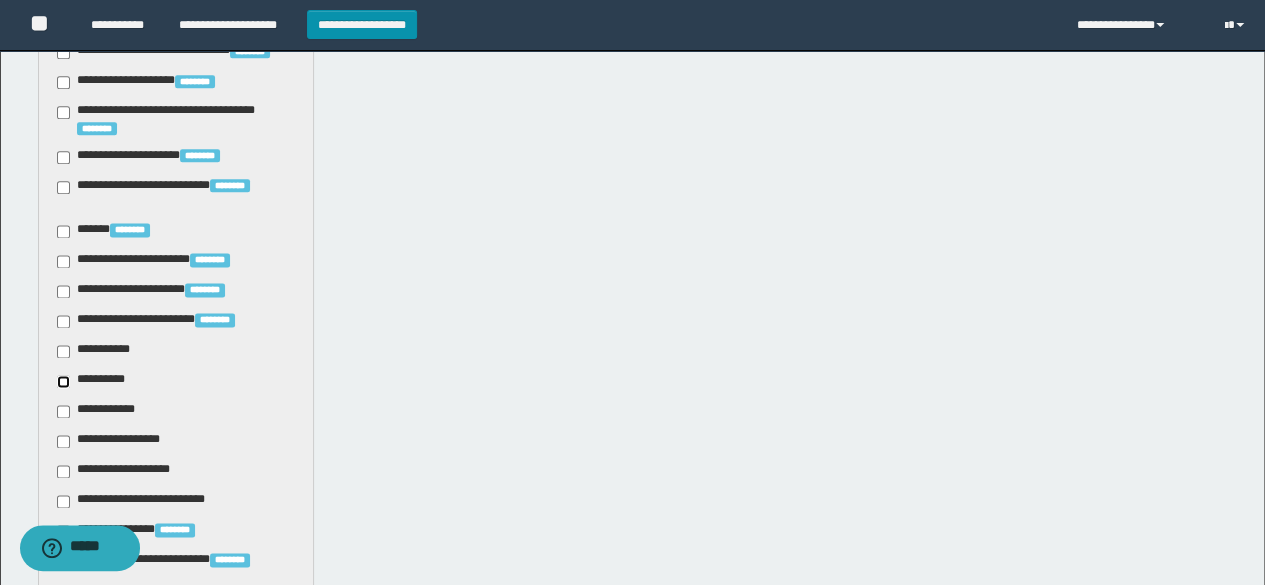 scroll, scrollTop: 1644, scrollLeft: 0, axis: vertical 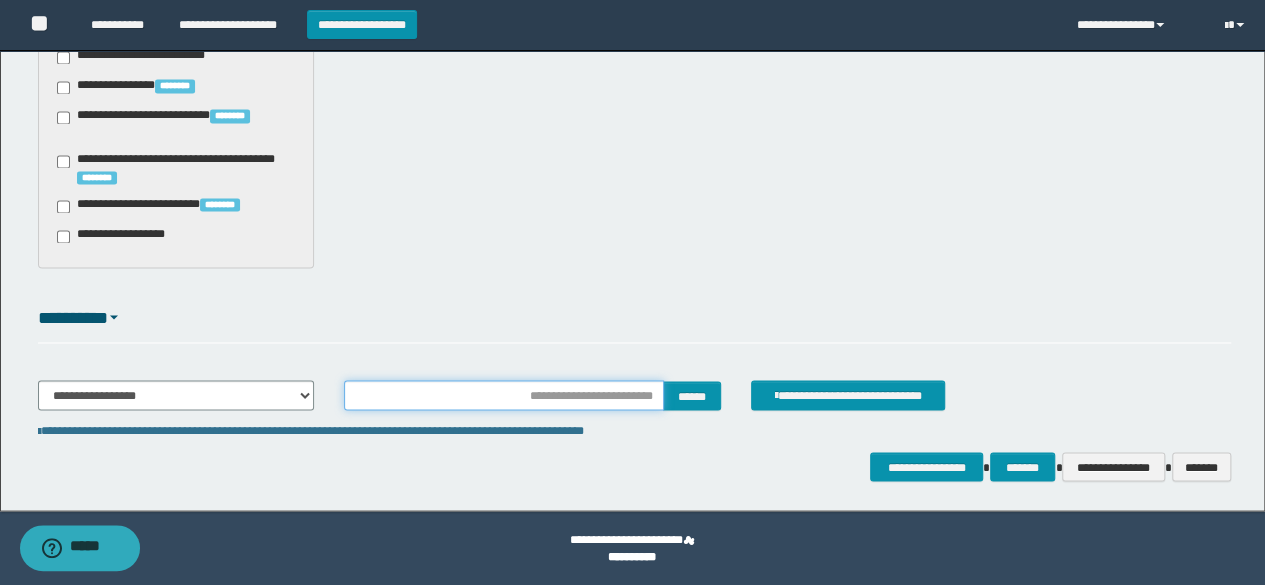 click at bounding box center [504, 395] 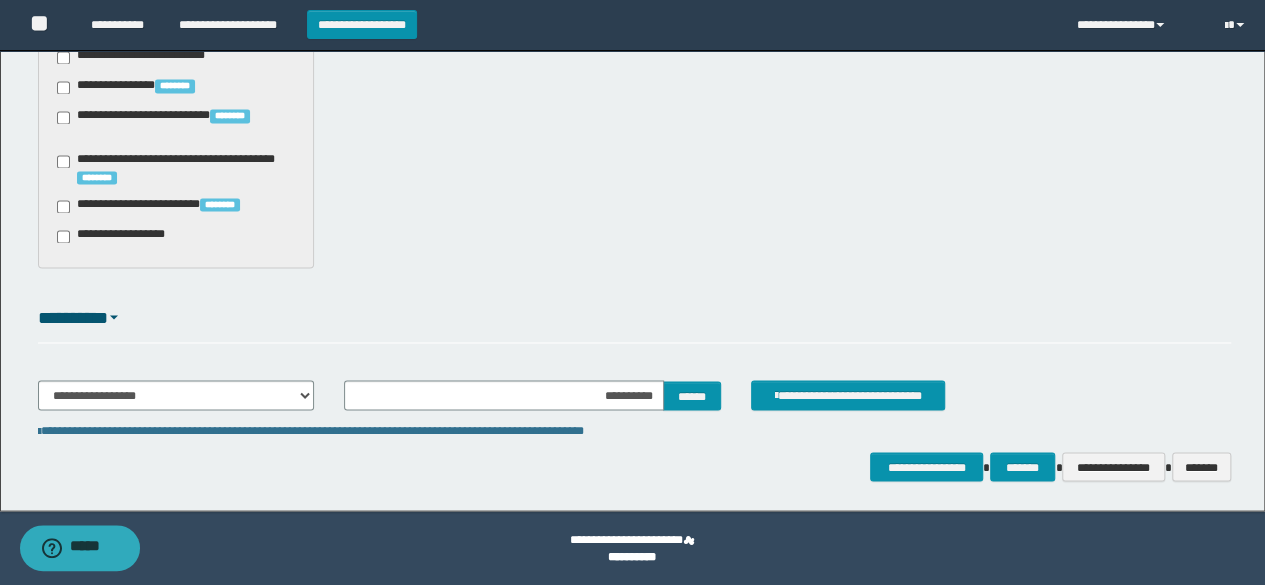 click on "**********" at bounding box center [533, 395] 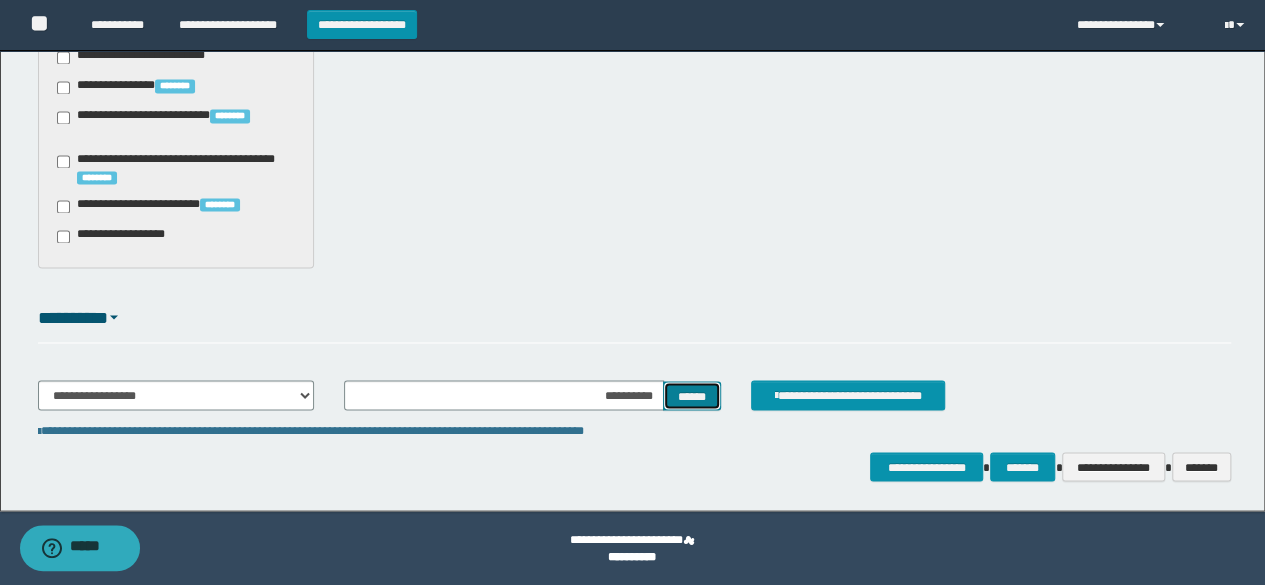 click on "******" at bounding box center [692, 395] 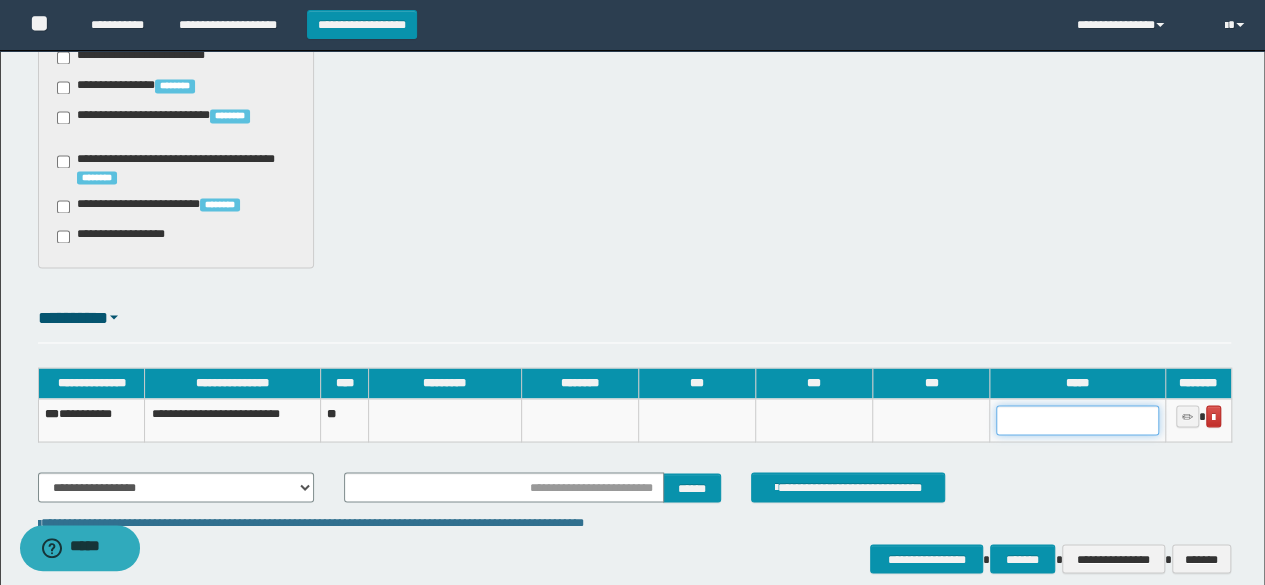 click at bounding box center (1077, 420) 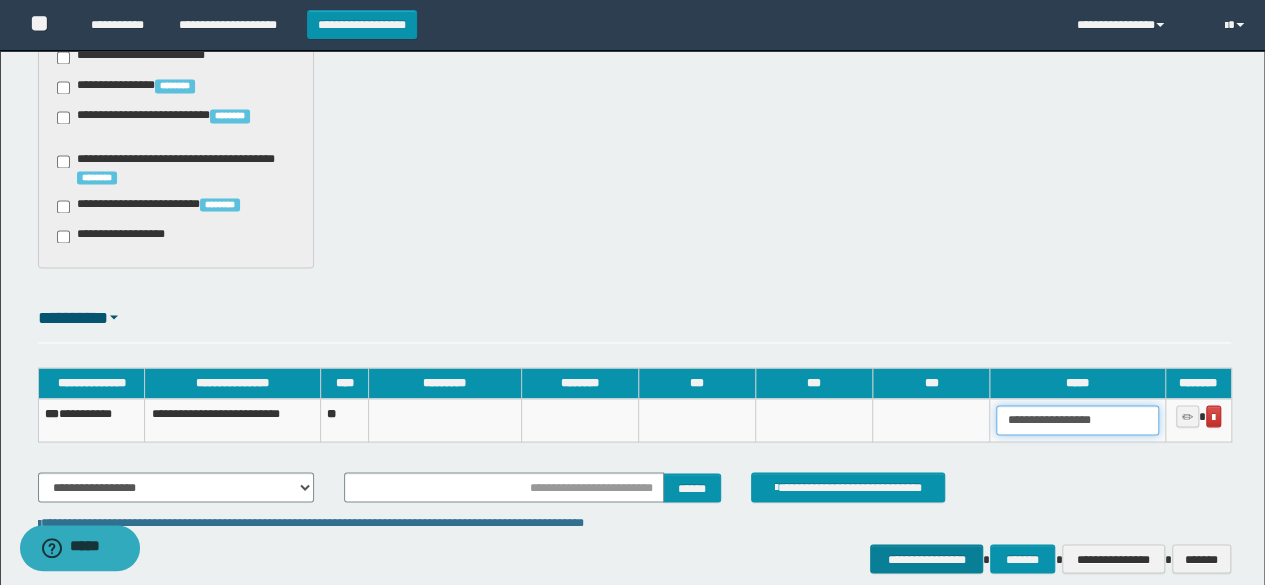 type on "**********" 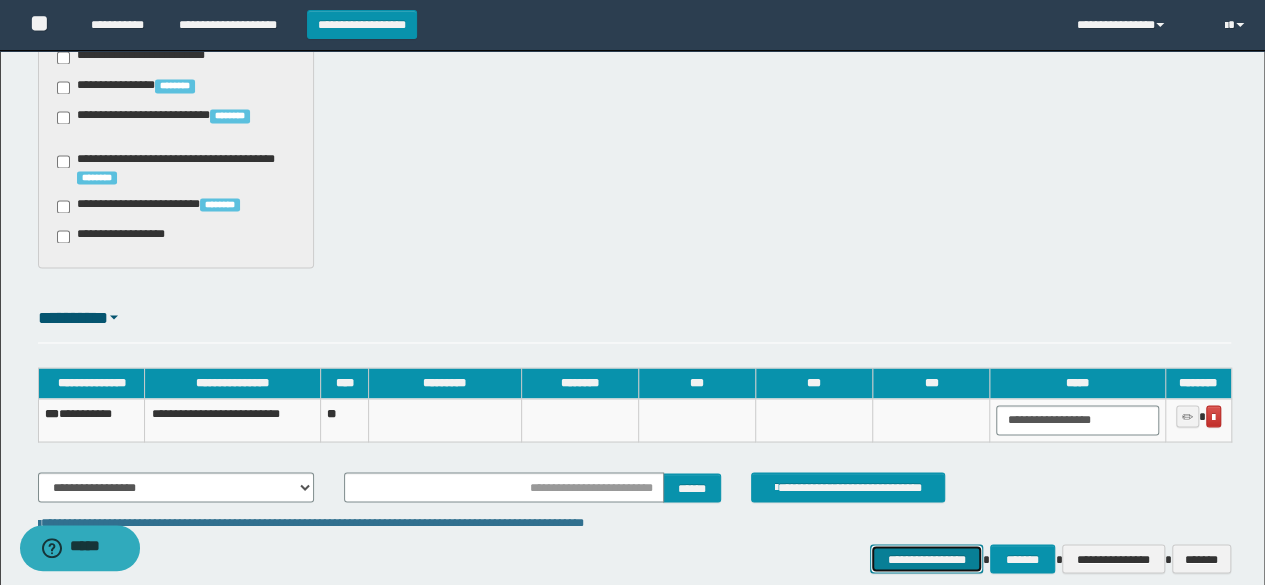 click on "**********" at bounding box center [926, 558] 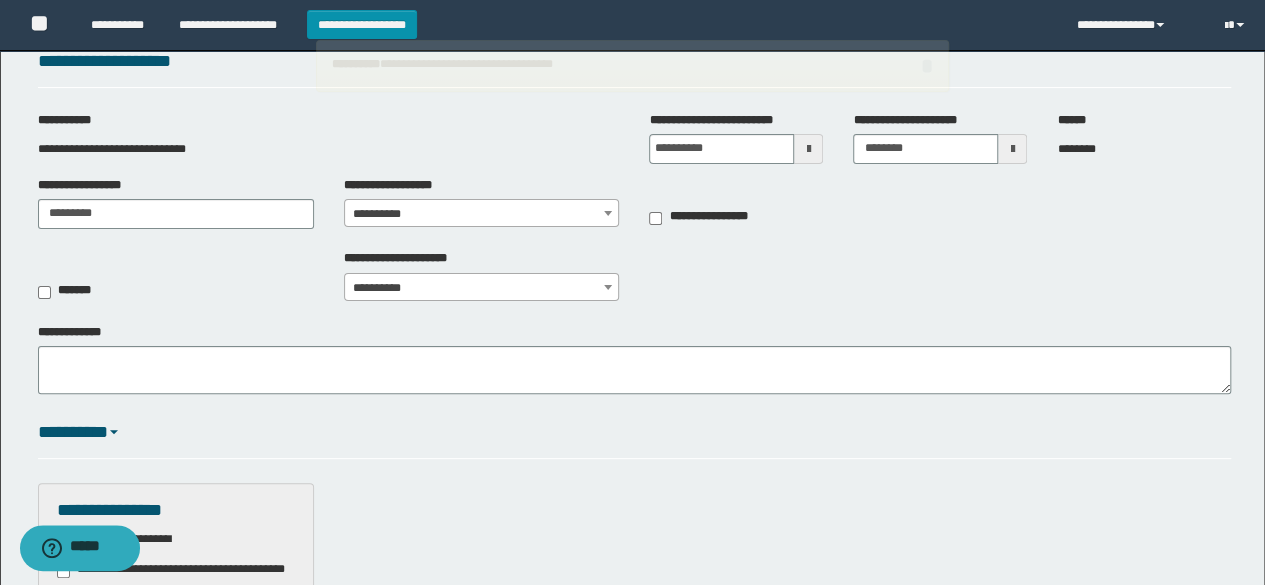 scroll, scrollTop: 44, scrollLeft: 0, axis: vertical 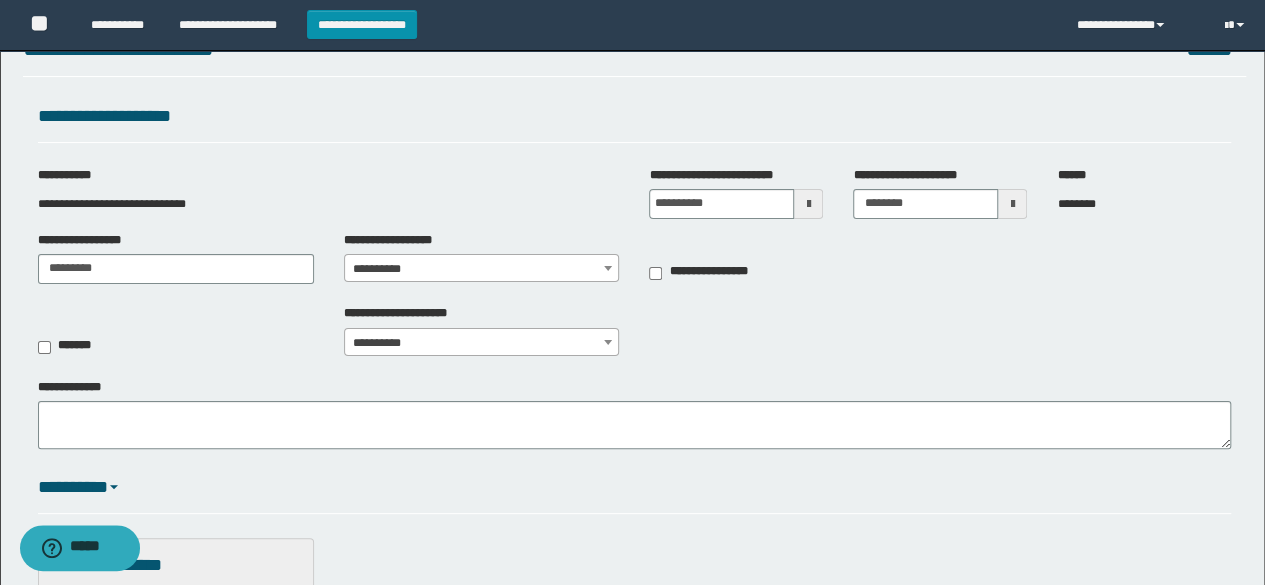 click on "**********" at bounding box center [482, 269] 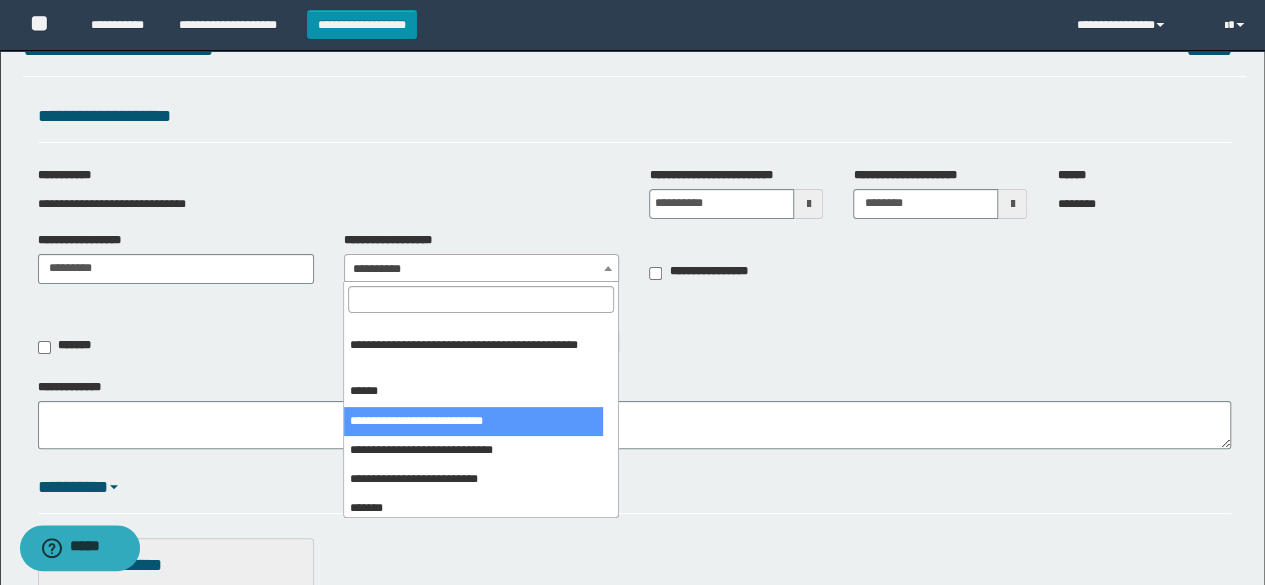 scroll, scrollTop: 300, scrollLeft: 0, axis: vertical 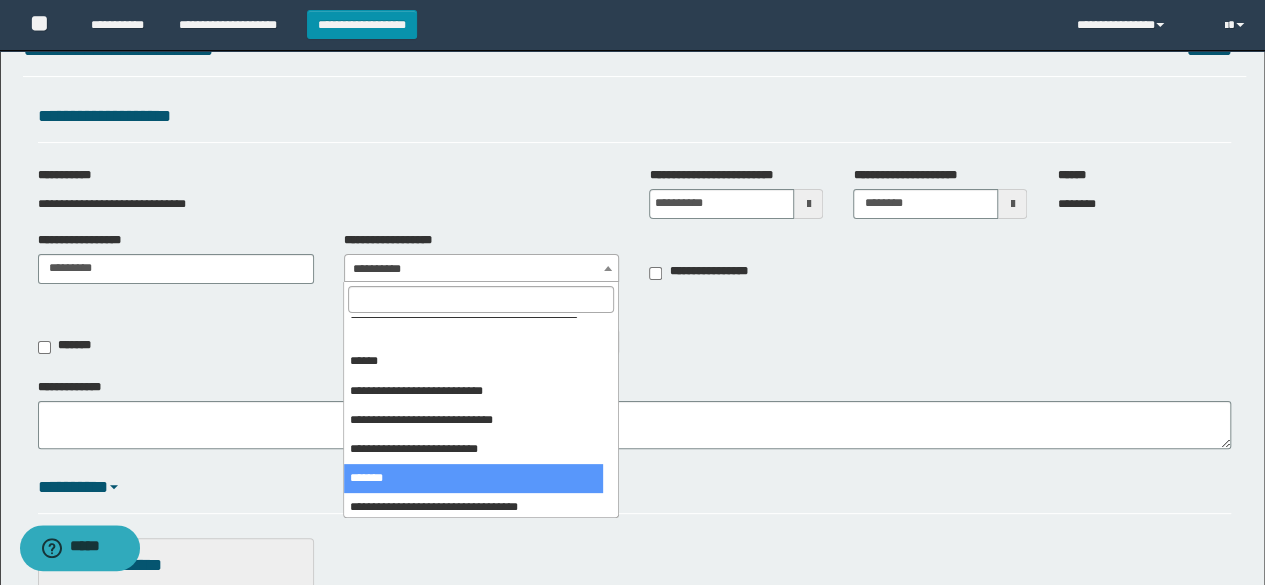 select on "***" 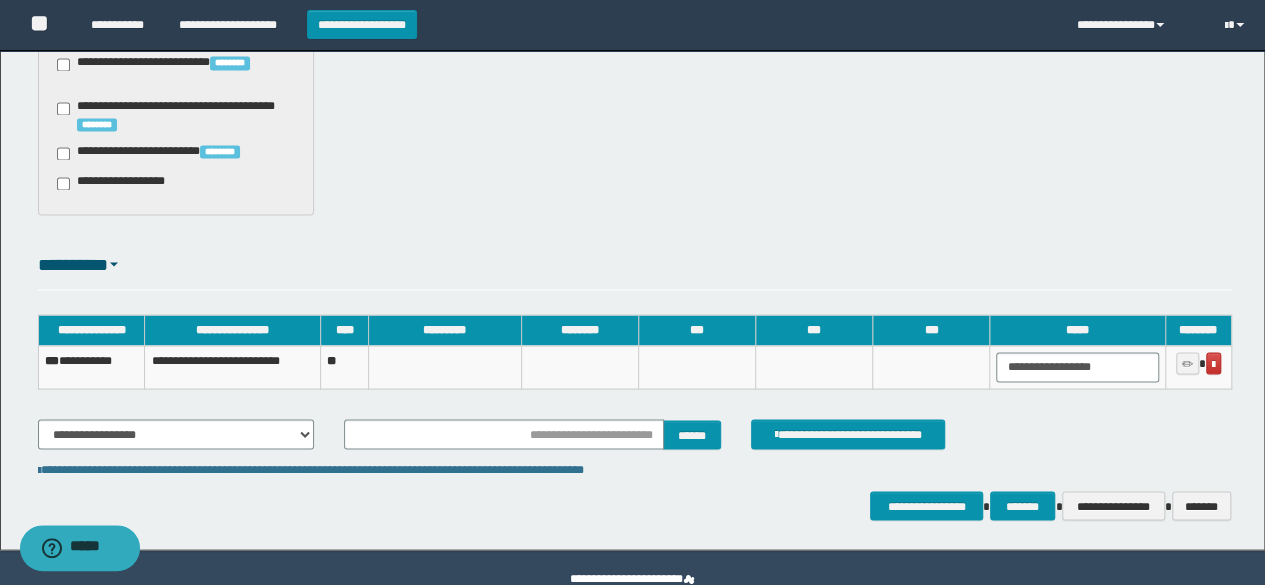 scroll, scrollTop: 1736, scrollLeft: 0, axis: vertical 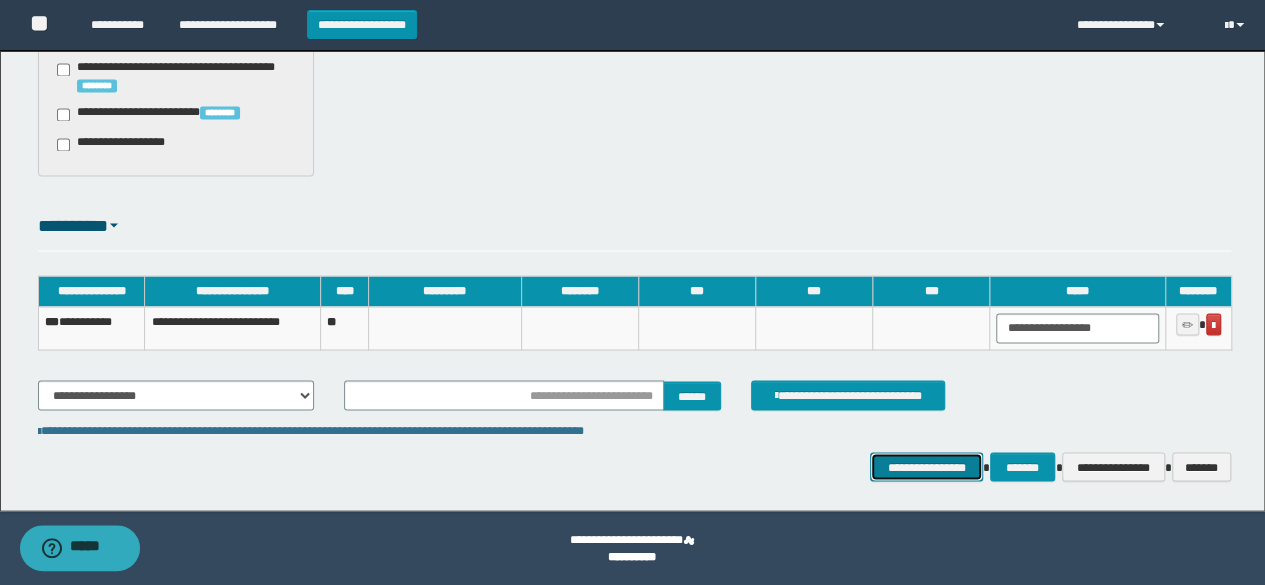 click on "**********" at bounding box center [926, 466] 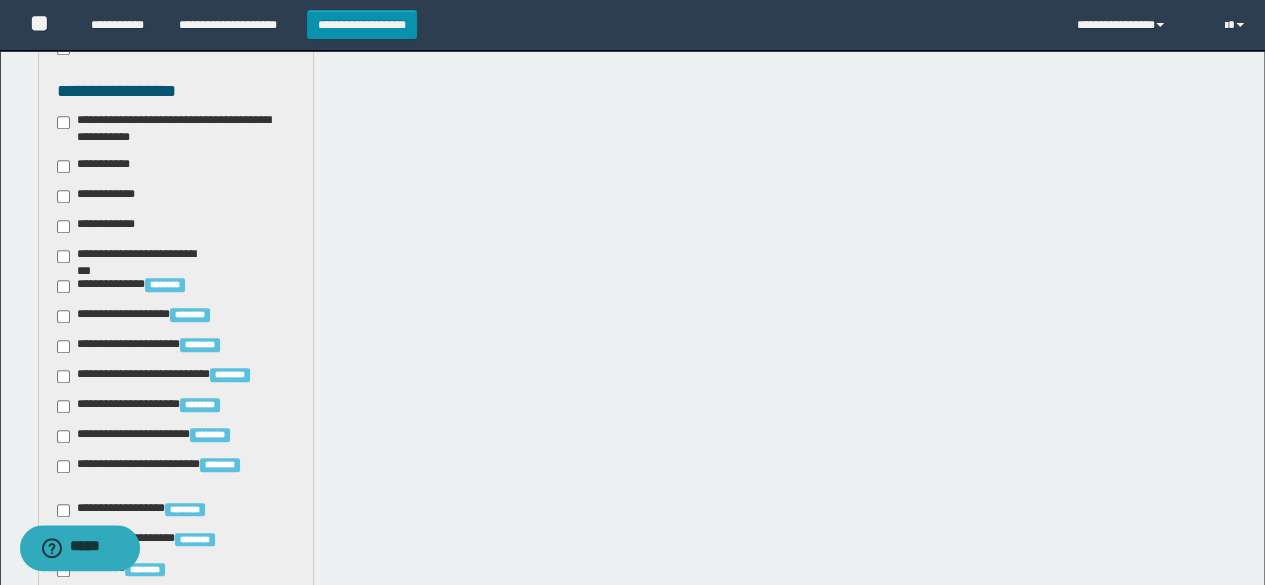 scroll, scrollTop: 536, scrollLeft: 0, axis: vertical 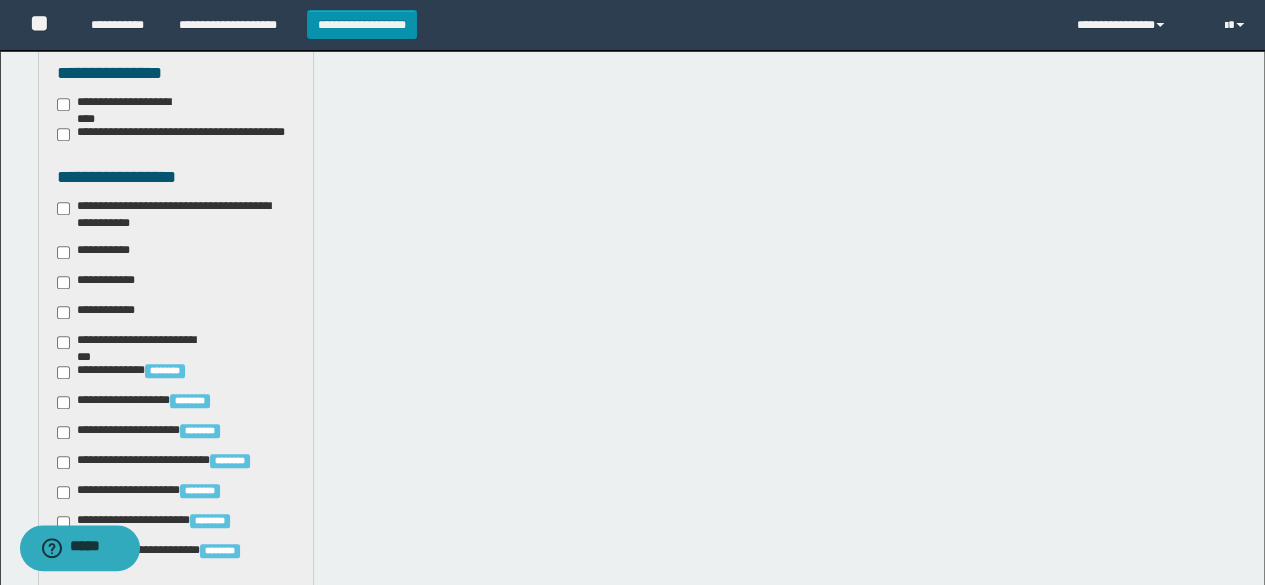 click on "**********" at bounding box center [176, 215] 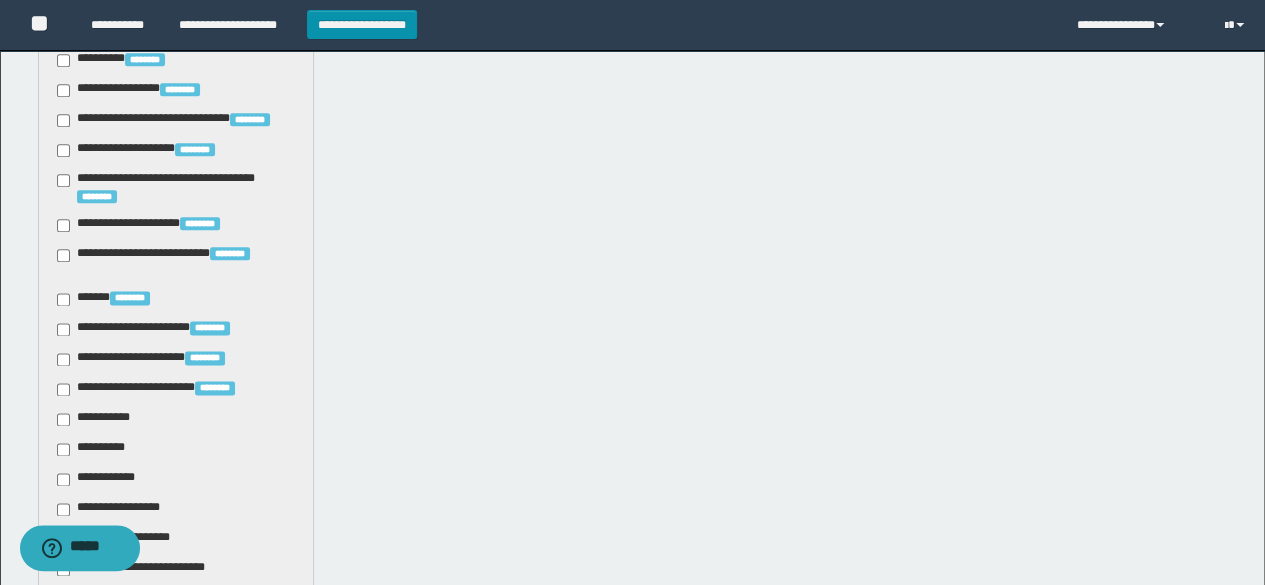 scroll, scrollTop: 1136, scrollLeft: 0, axis: vertical 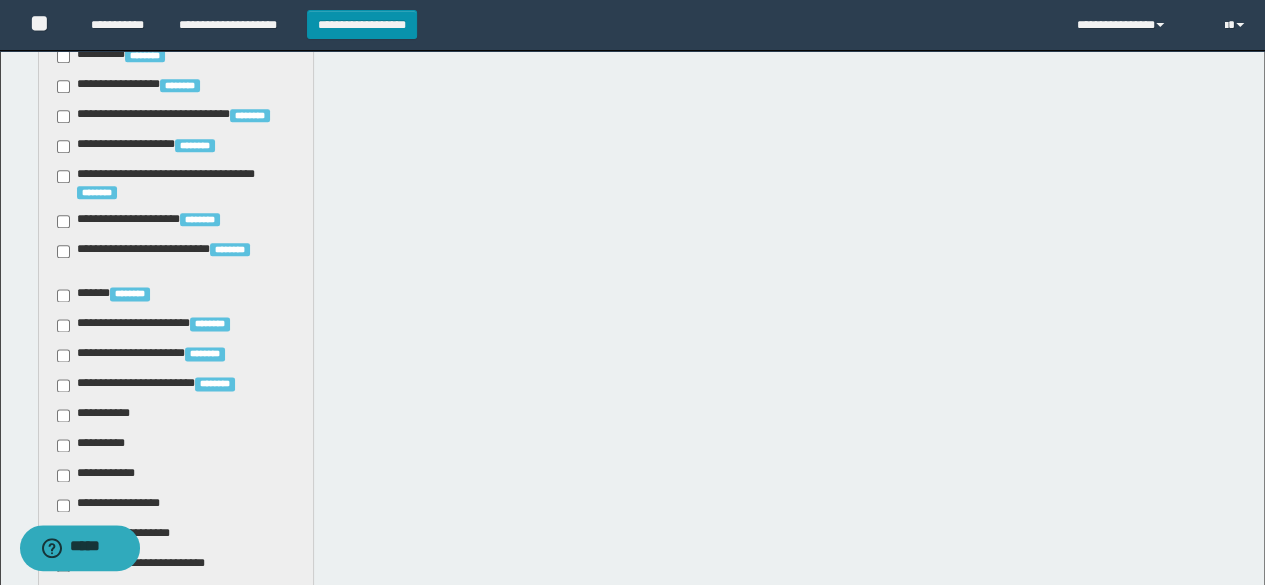 click on "**********" at bounding box center (176, 176) 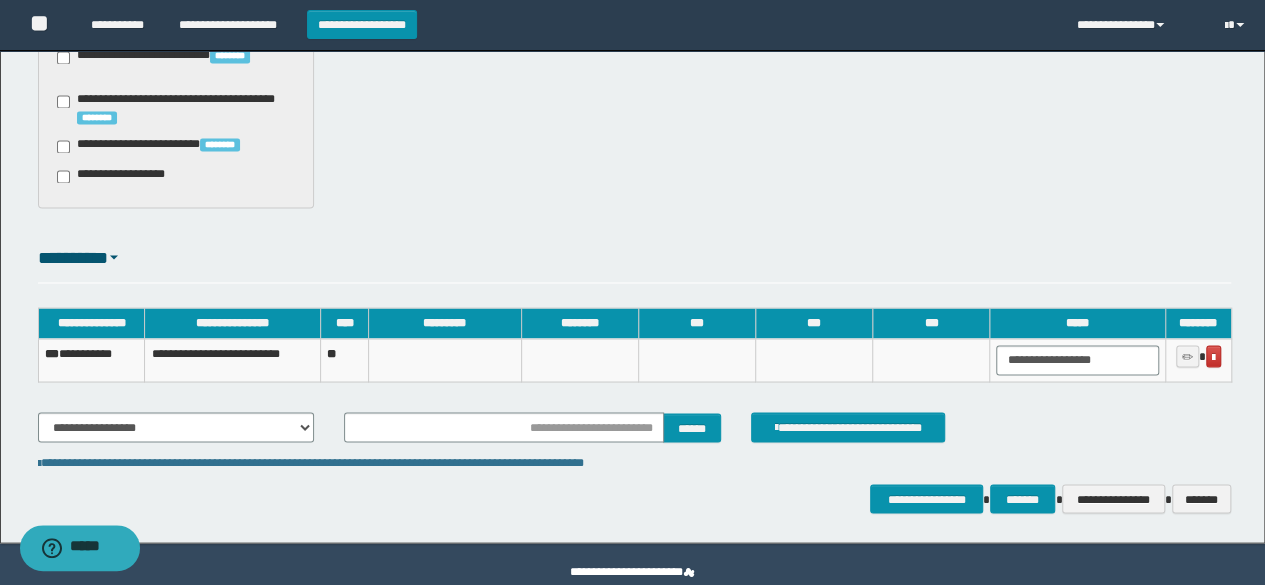 scroll, scrollTop: 1736, scrollLeft: 0, axis: vertical 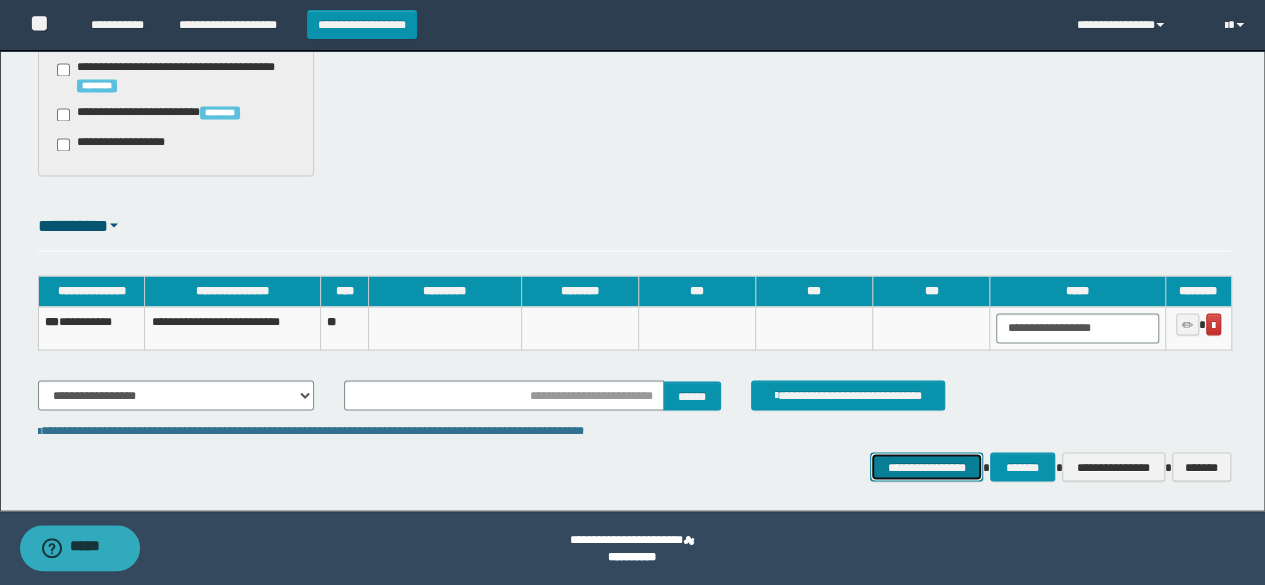 click on "**********" at bounding box center [926, 466] 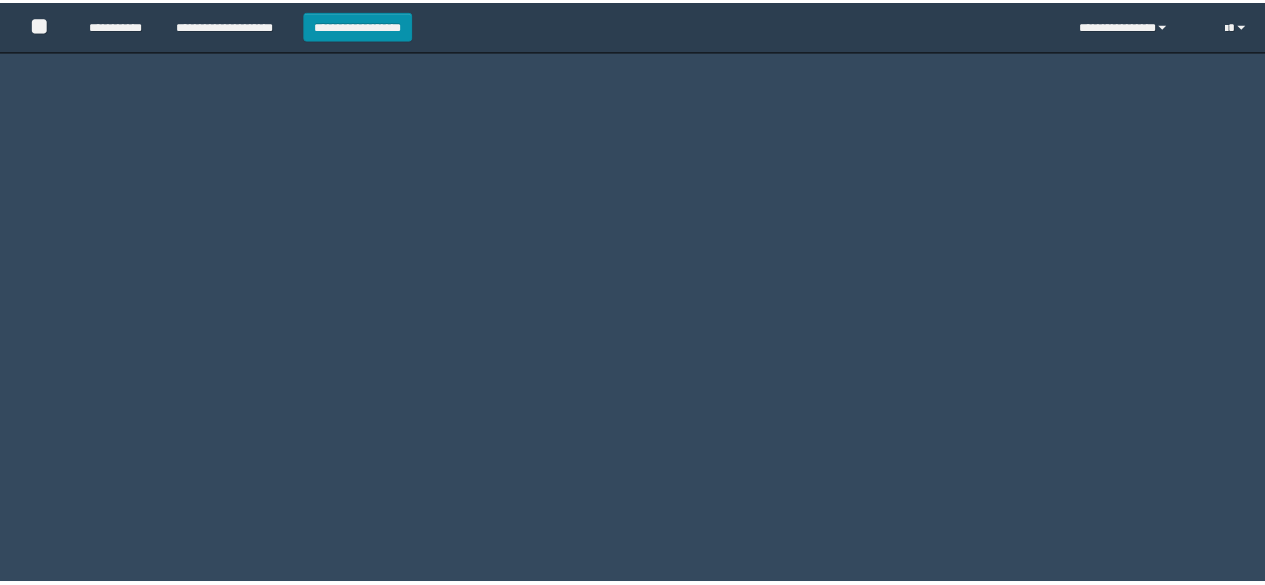 scroll, scrollTop: 0, scrollLeft: 0, axis: both 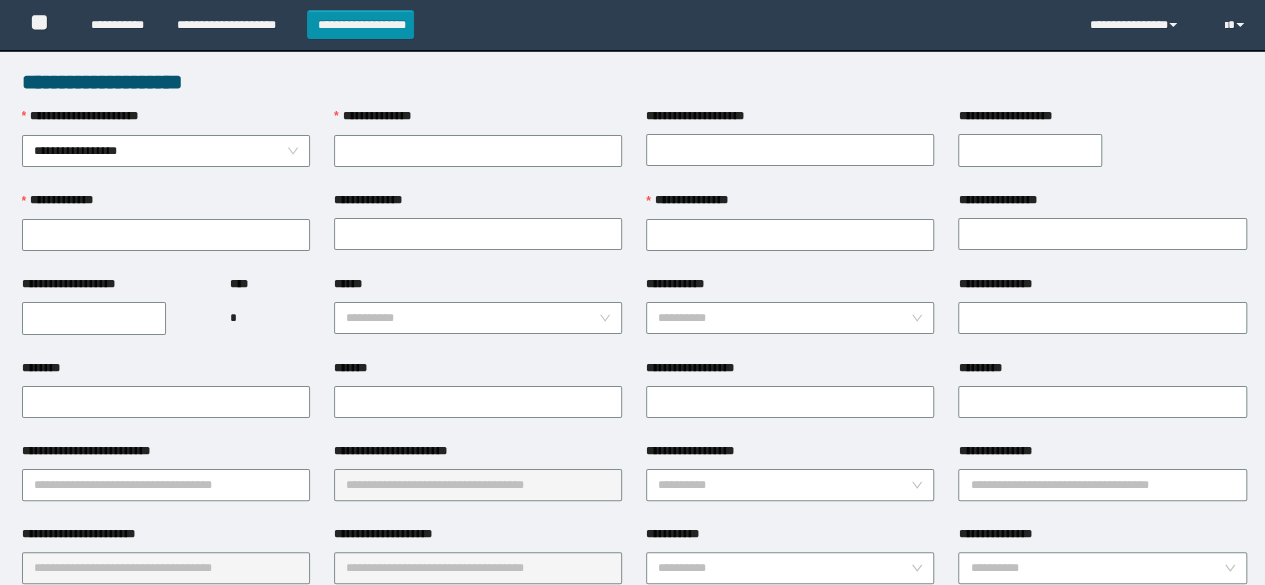 drag, startPoint x: 243, startPoint y: 116, endPoint x: 235, endPoint y: 131, distance: 17 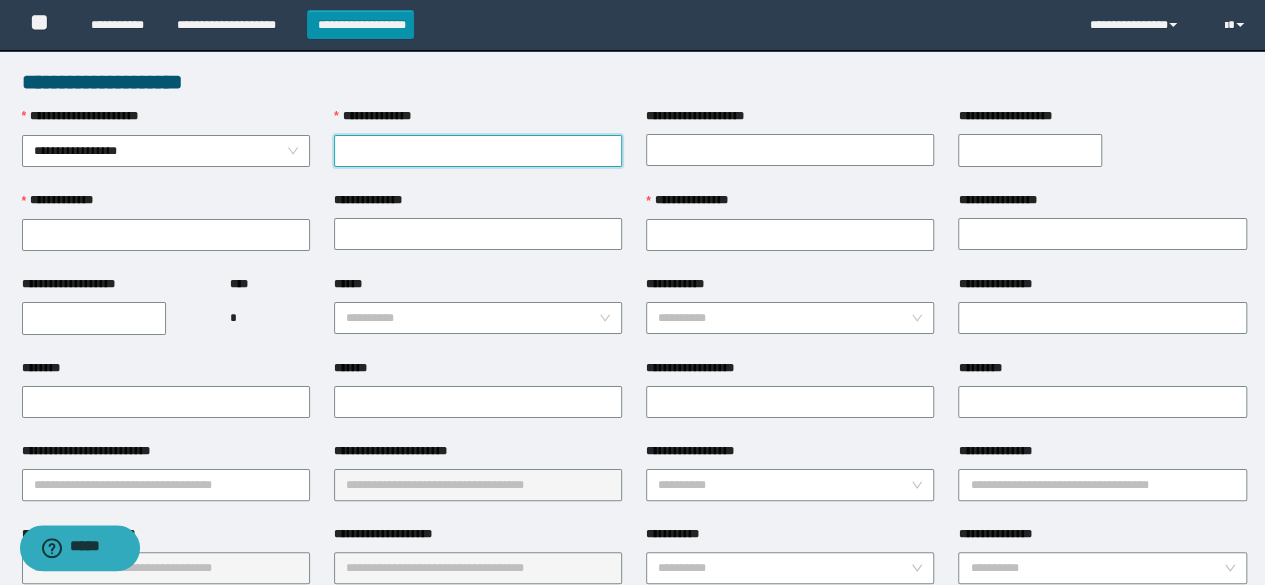 click on "**********" at bounding box center (478, 151) 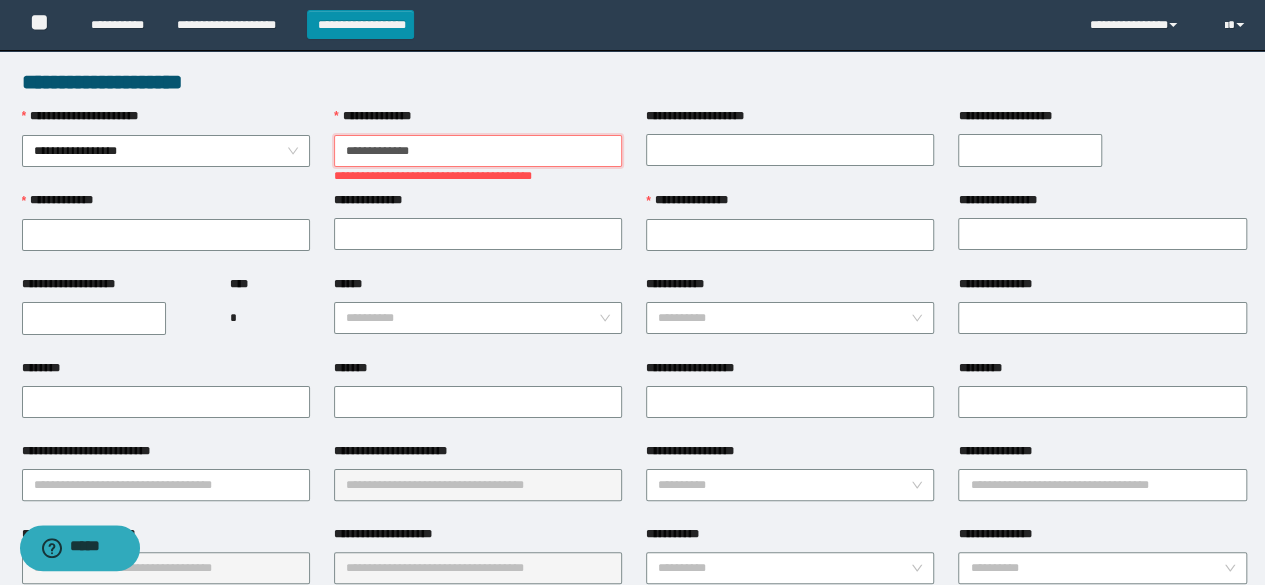 click on "**********" at bounding box center [478, 151] 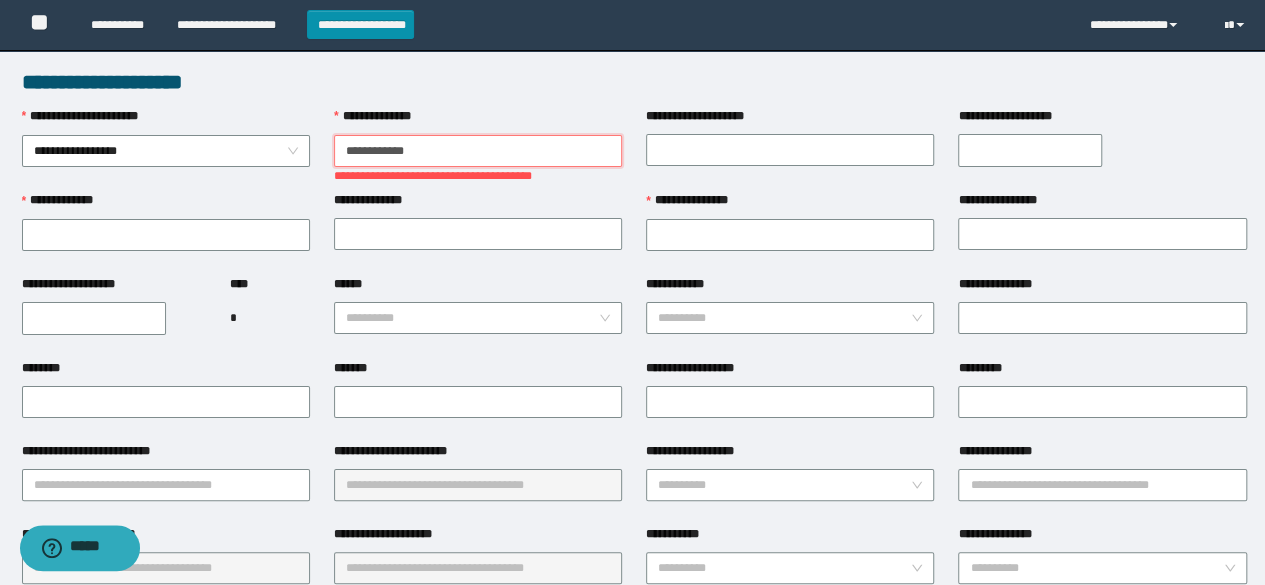click on "**********" at bounding box center [478, 151] 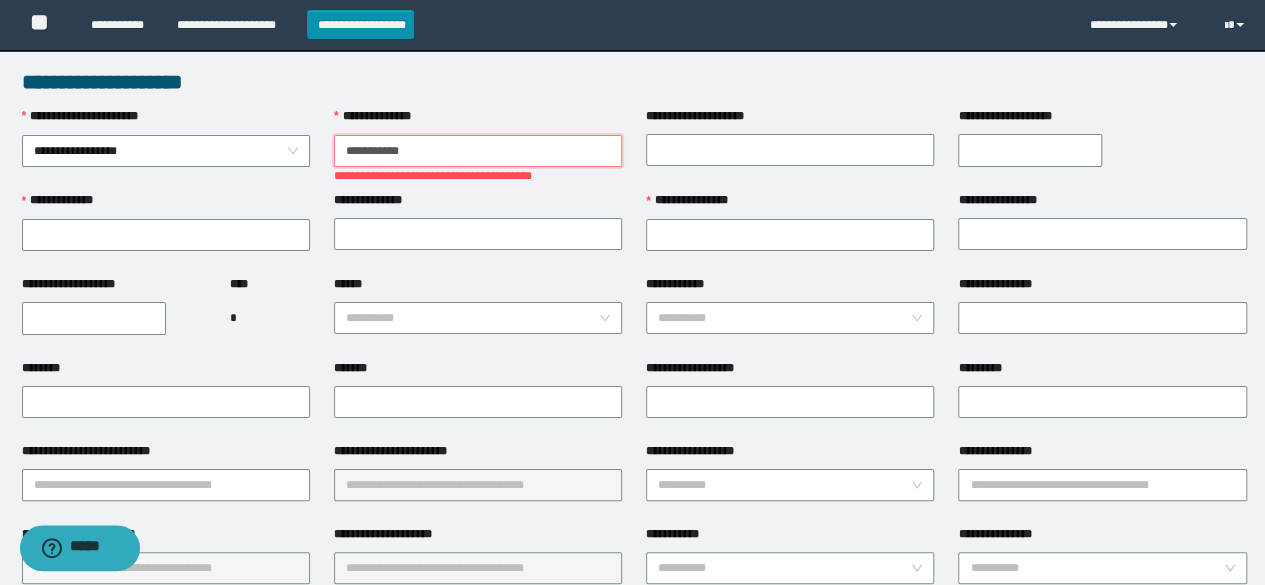 drag, startPoint x: 353, startPoint y: 153, endPoint x: 368, endPoint y: 162, distance: 17.492855 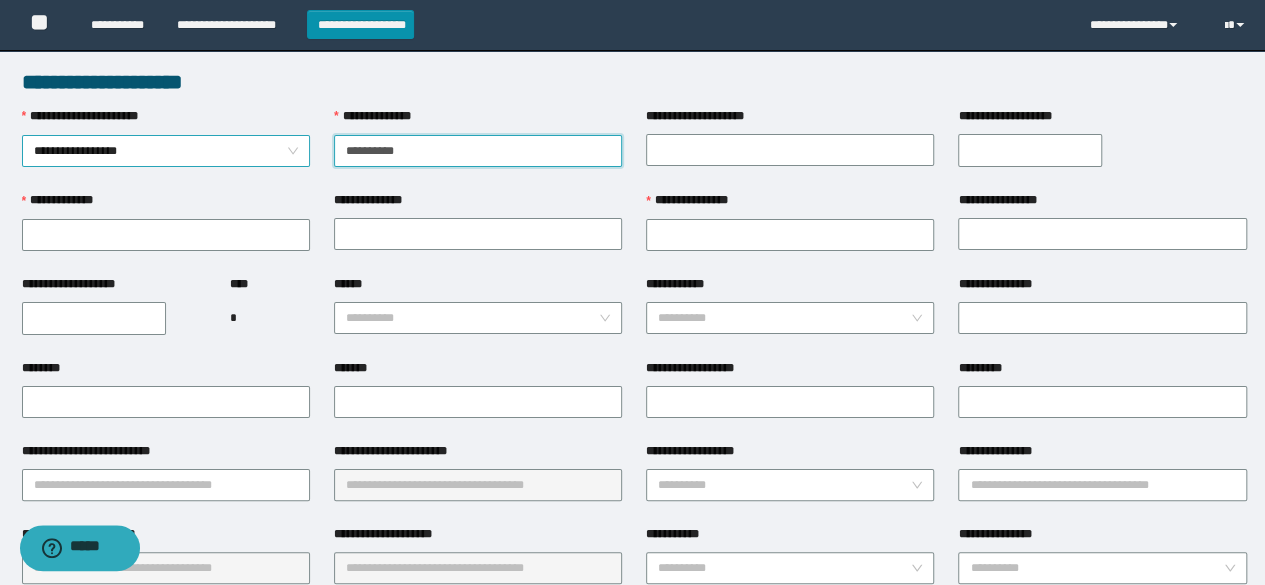 drag, startPoint x: 444, startPoint y: 143, endPoint x: 264, endPoint y: 139, distance: 180.04443 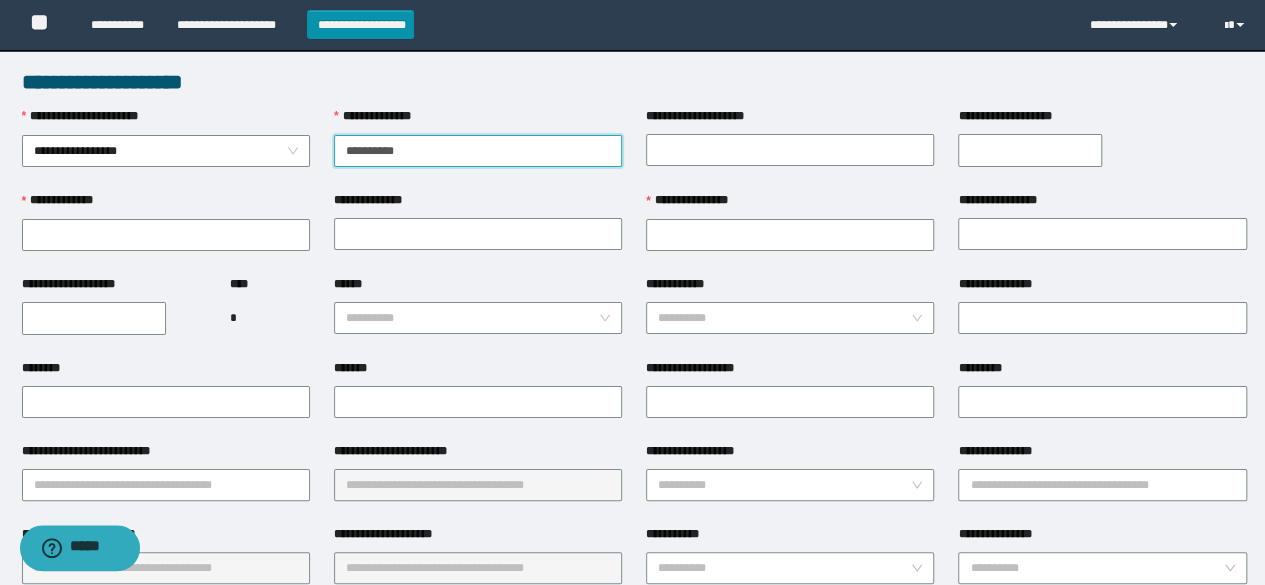type on "**********" 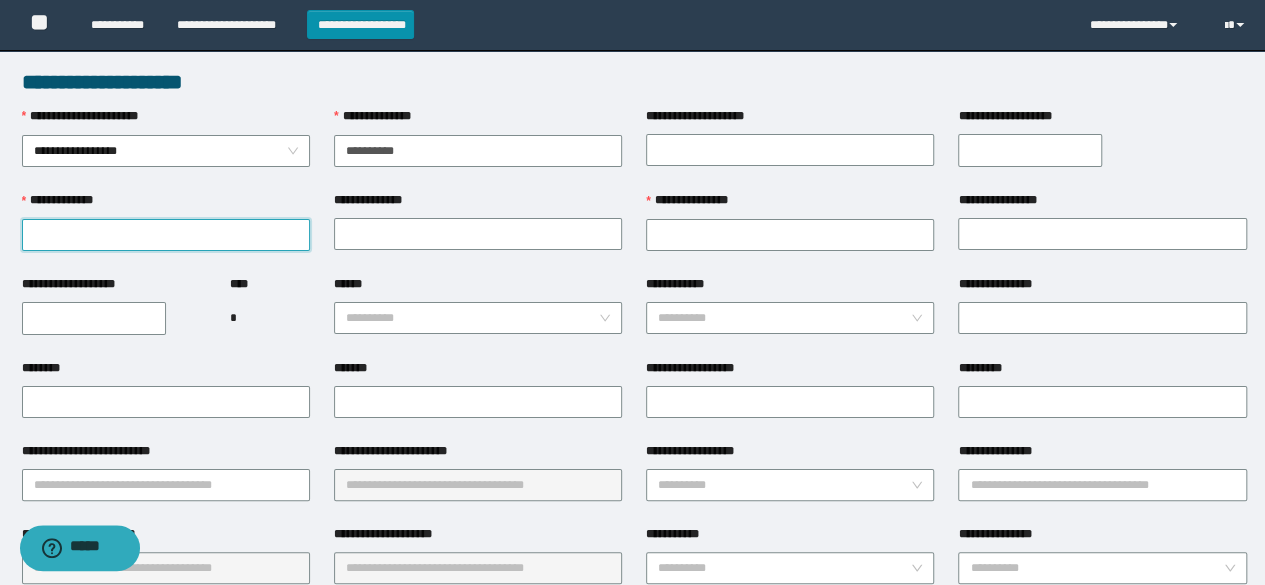 click on "**********" at bounding box center (166, 235) 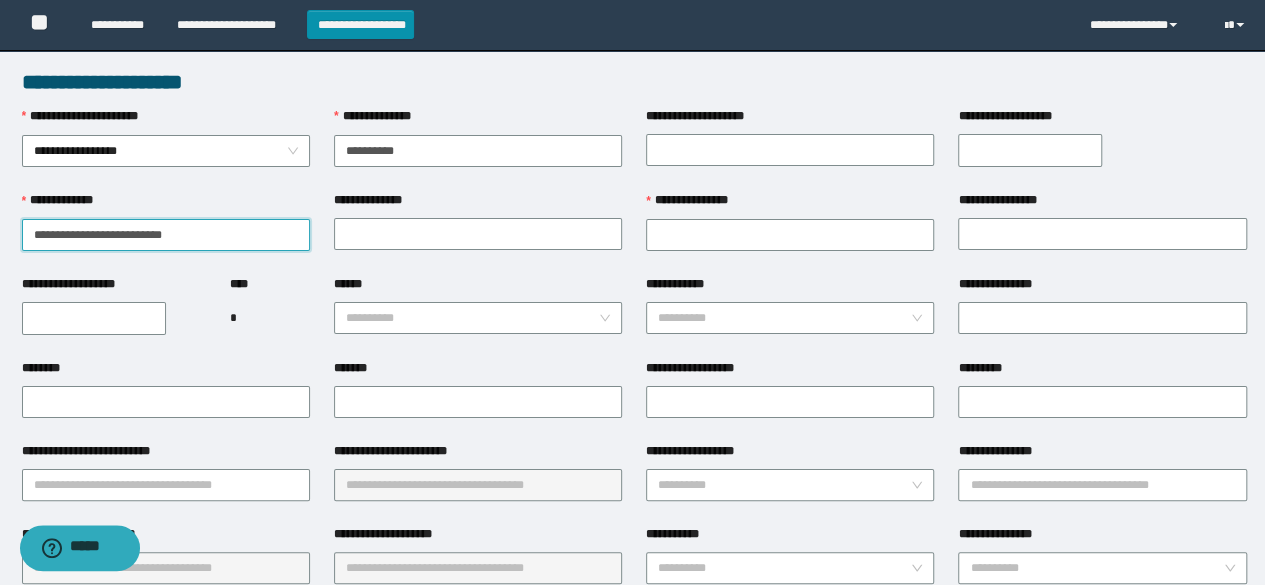 drag, startPoint x: 84, startPoint y: 227, endPoint x: 222, endPoint y: 245, distance: 139.16896 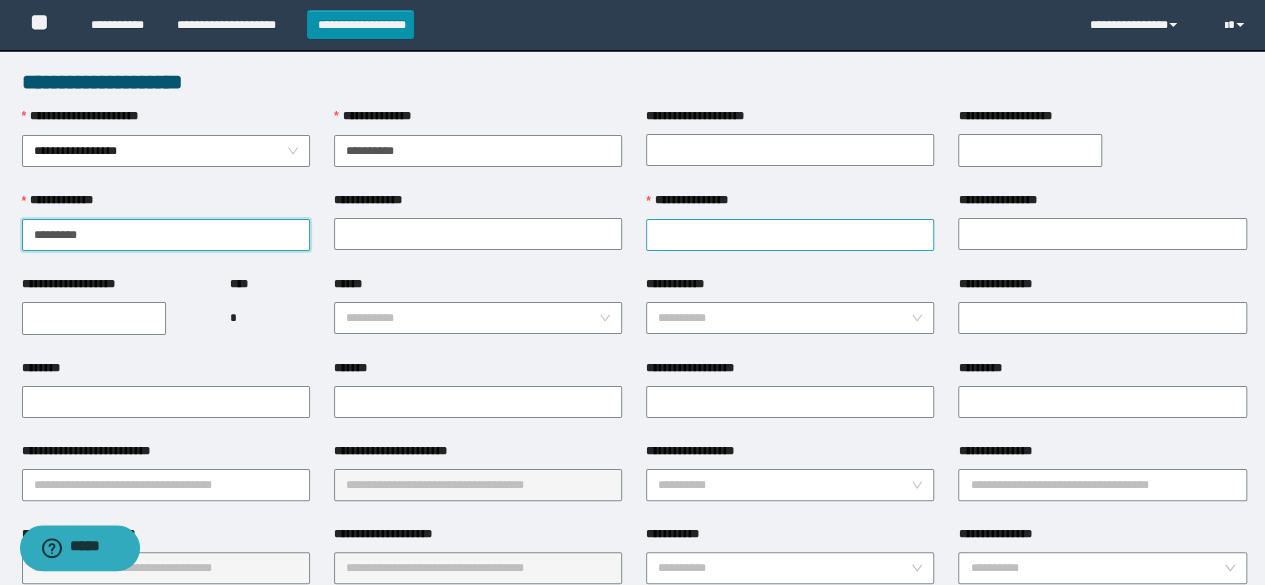 type on "********" 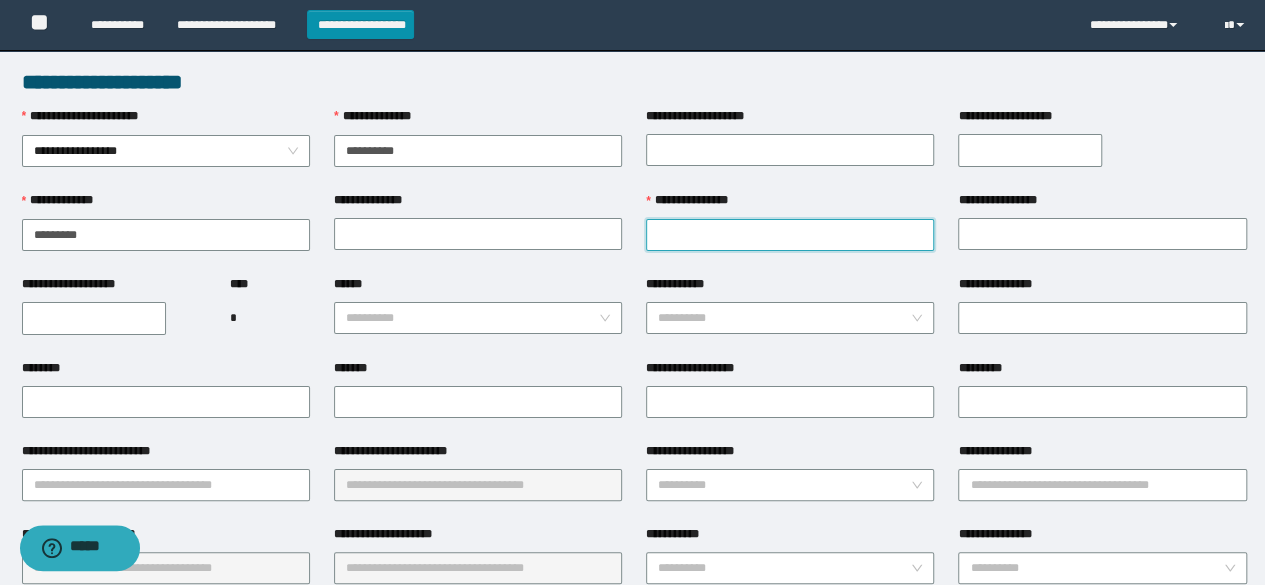 click on "**********" at bounding box center (790, 235) 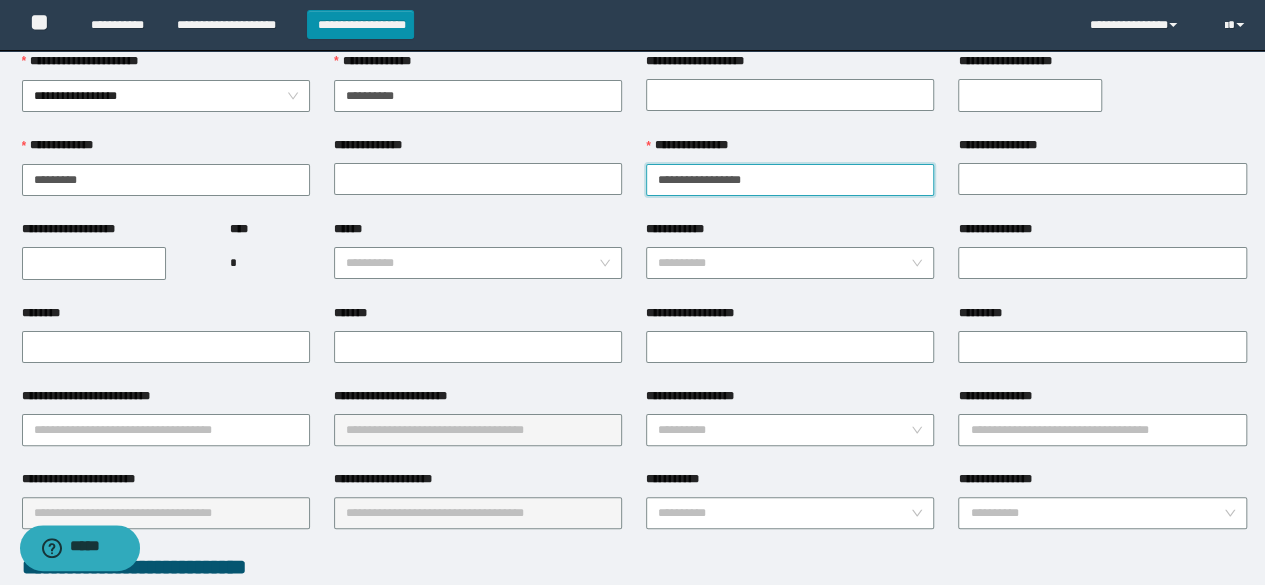 scroll, scrollTop: 100, scrollLeft: 0, axis: vertical 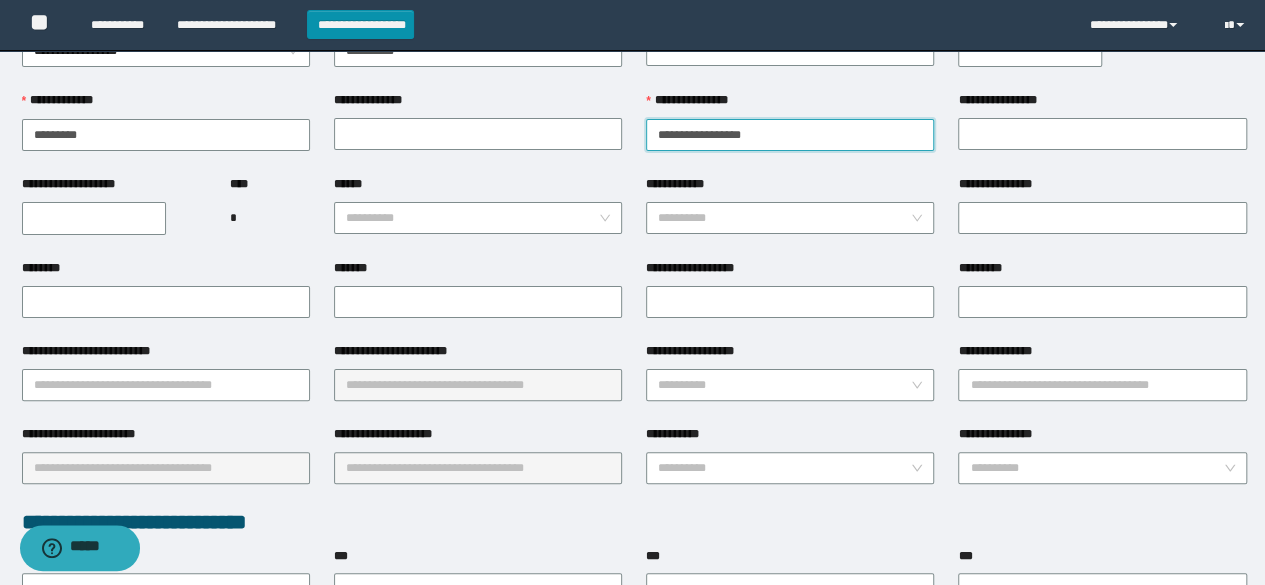 type on "**********" 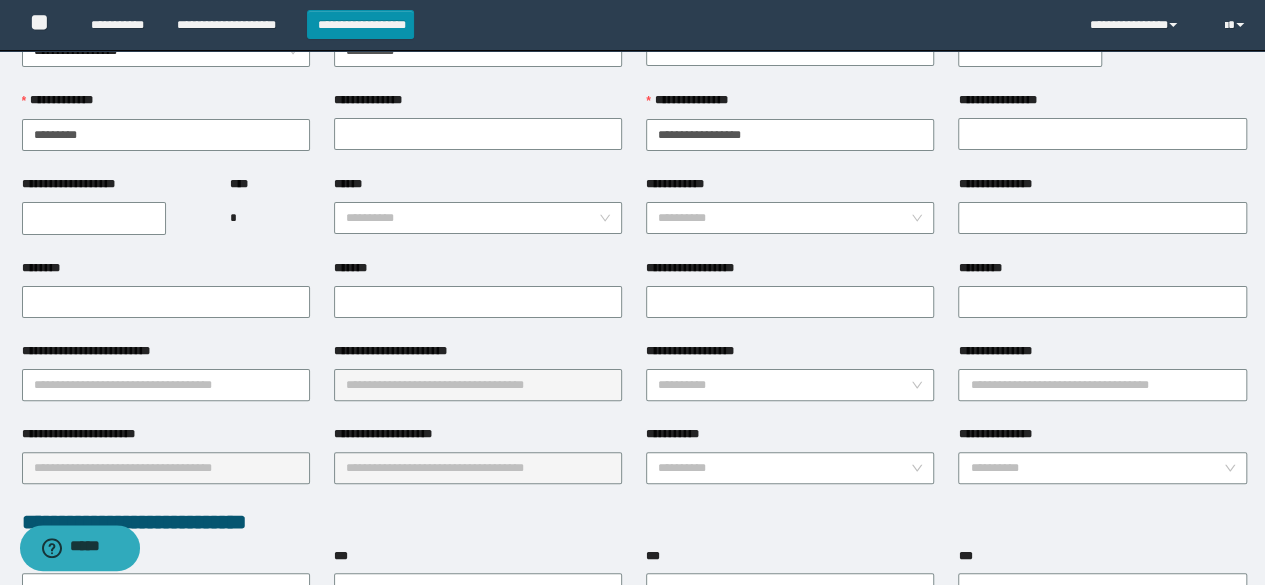 type on "**********" 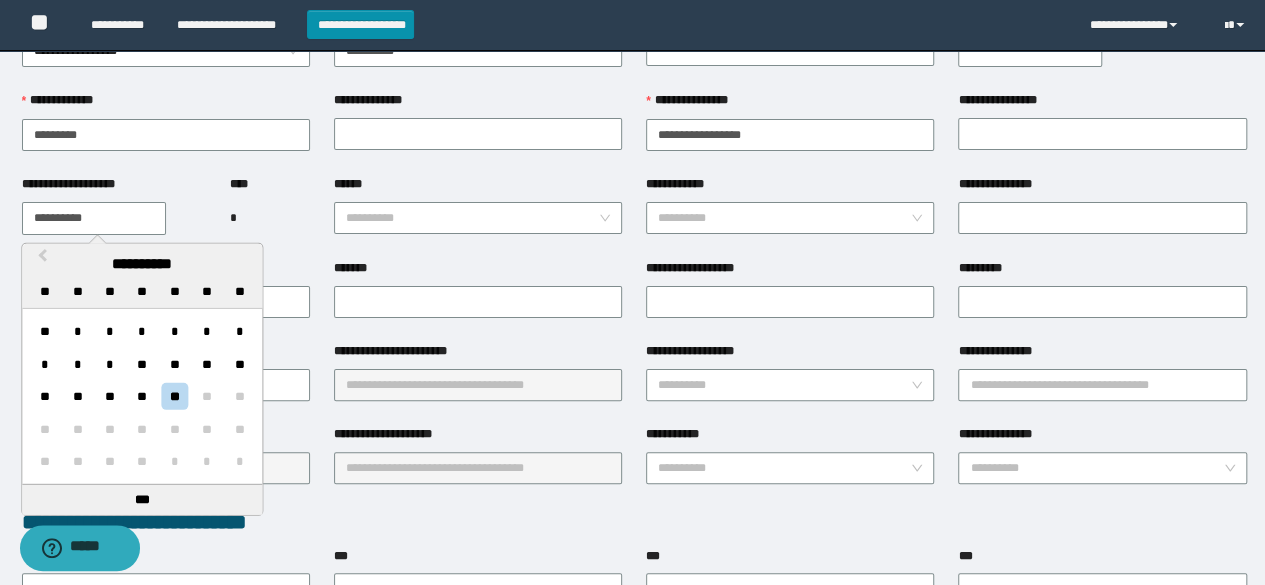 click on "**********" at bounding box center [94, 218] 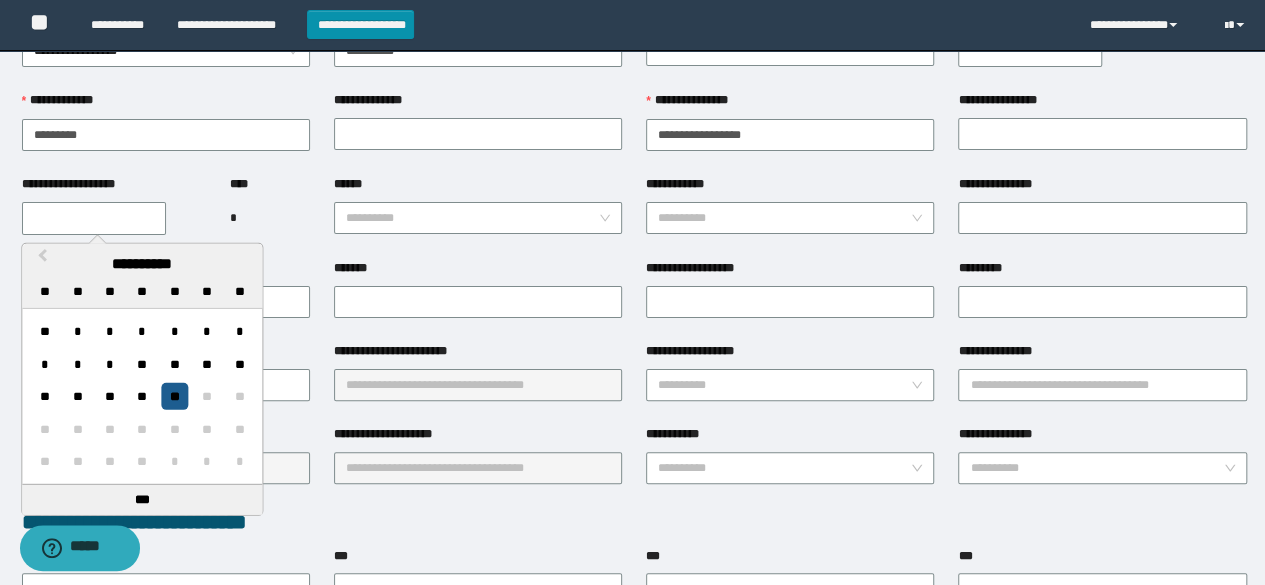 click on "**" at bounding box center (174, 396) 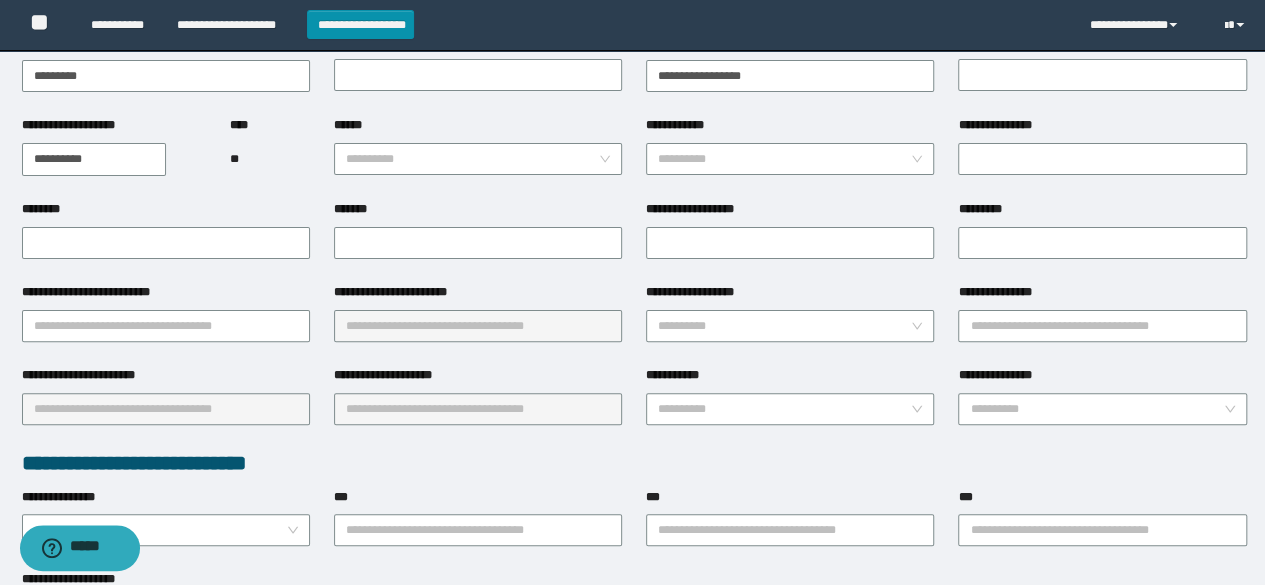 scroll, scrollTop: 200, scrollLeft: 0, axis: vertical 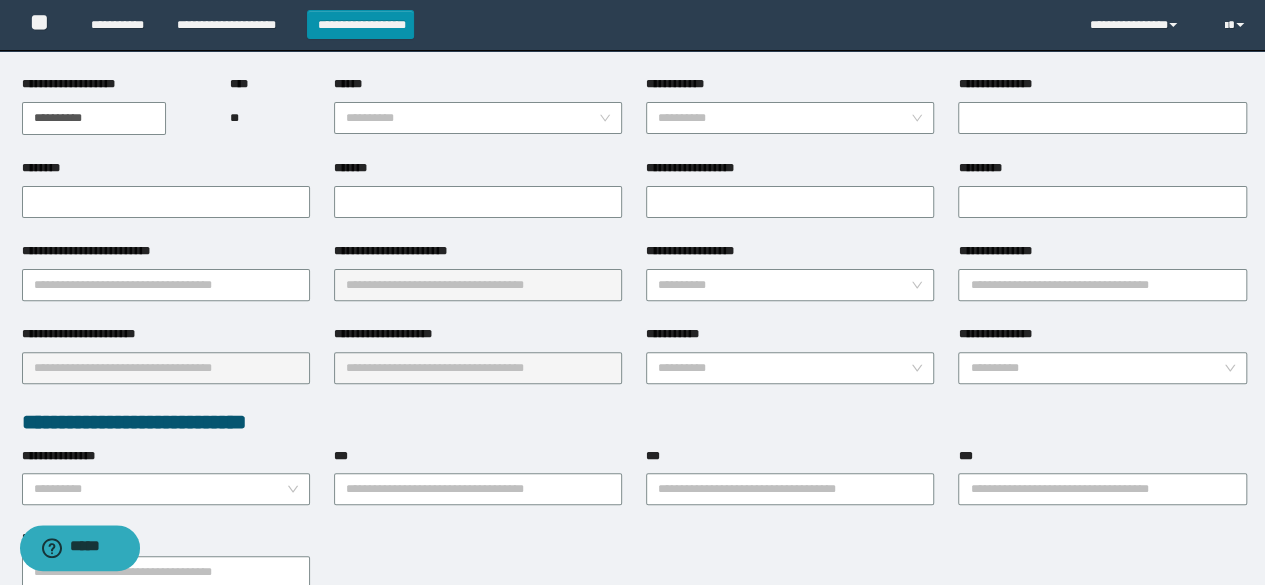 type on "**********" 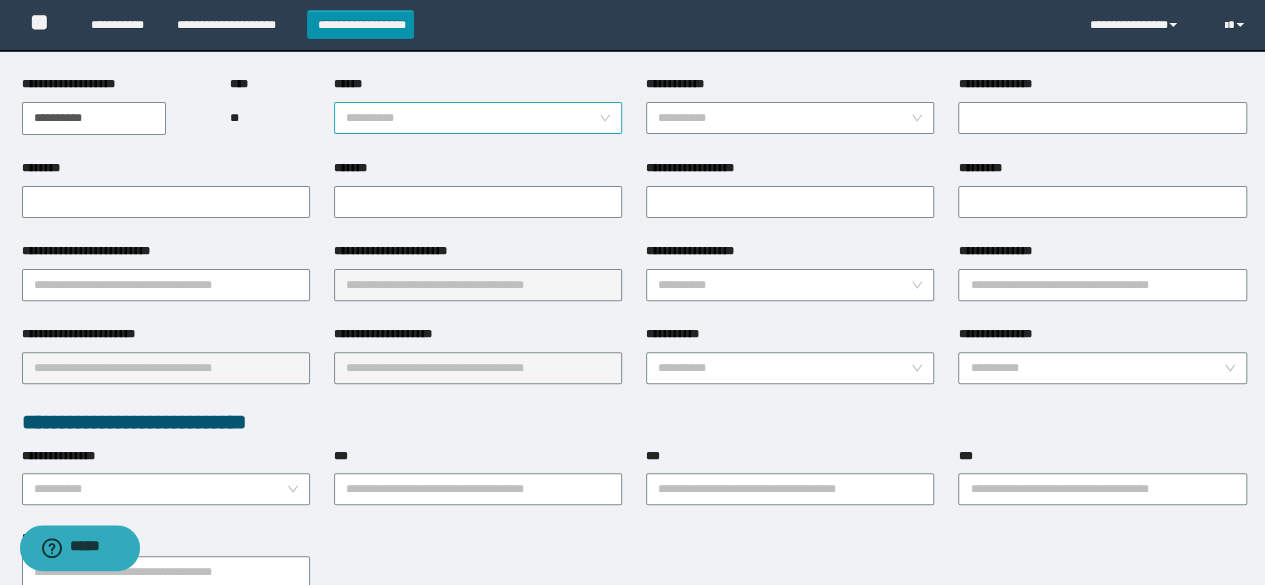 click on "******" at bounding box center (472, 118) 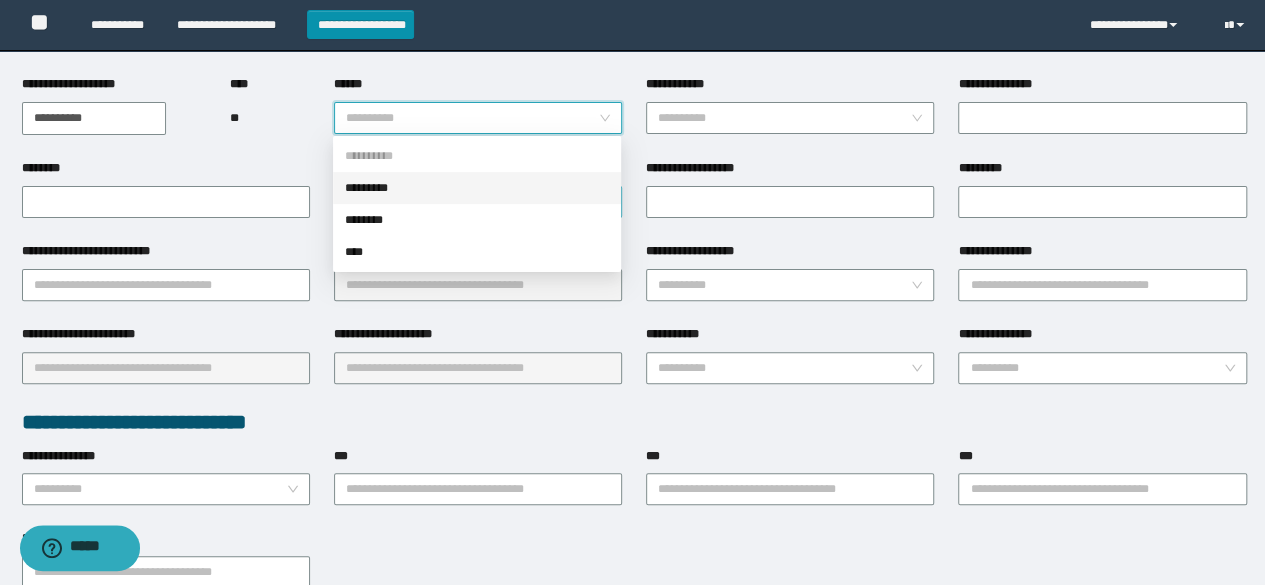 click on "*********" at bounding box center [477, 188] 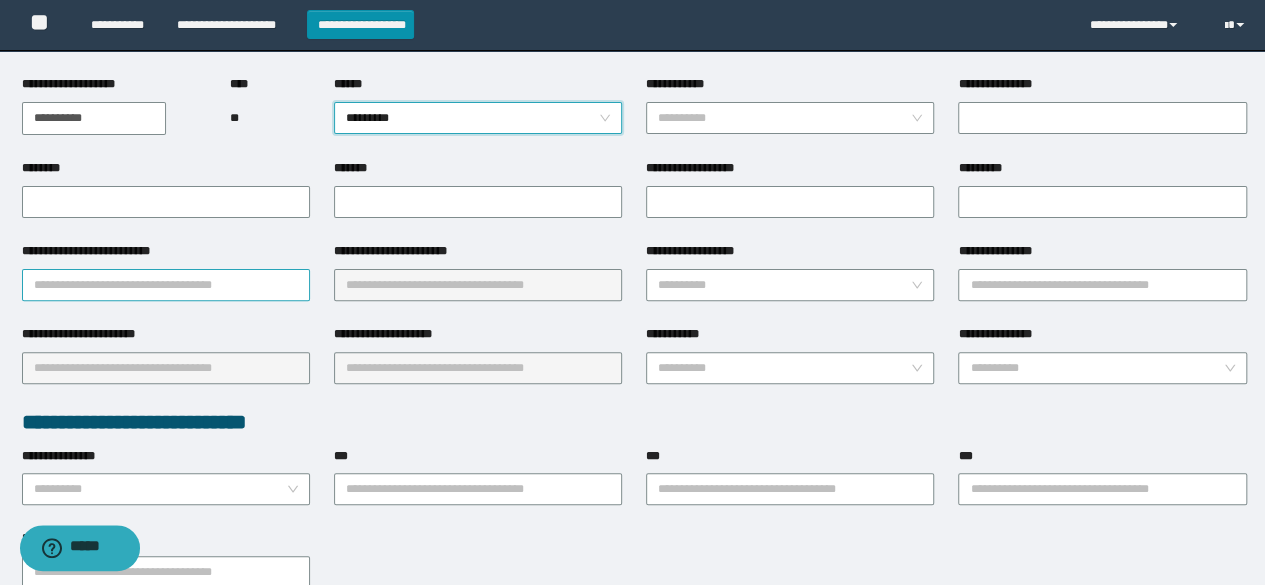 click on "**********" at bounding box center (166, 285) 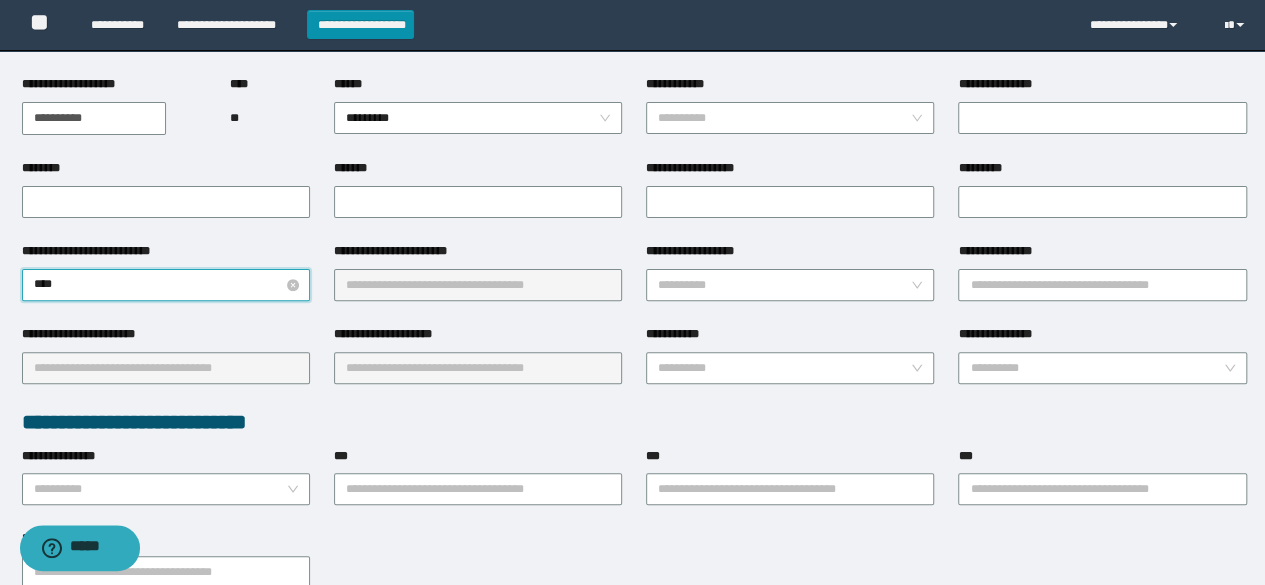 type on "*****" 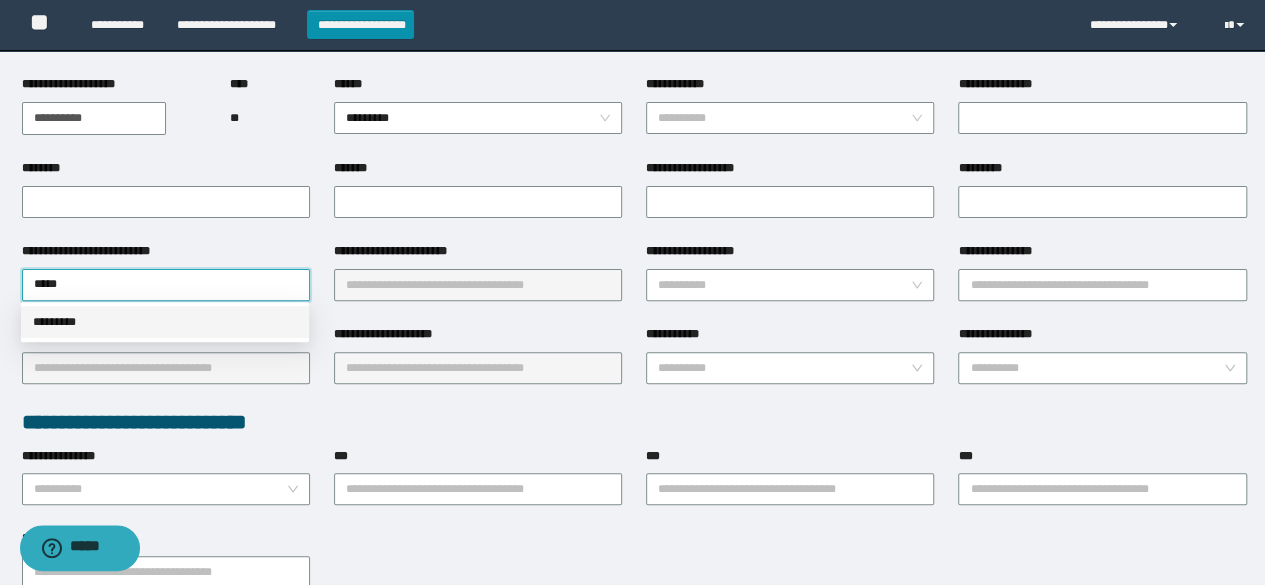 click on "*********" at bounding box center [165, 322] 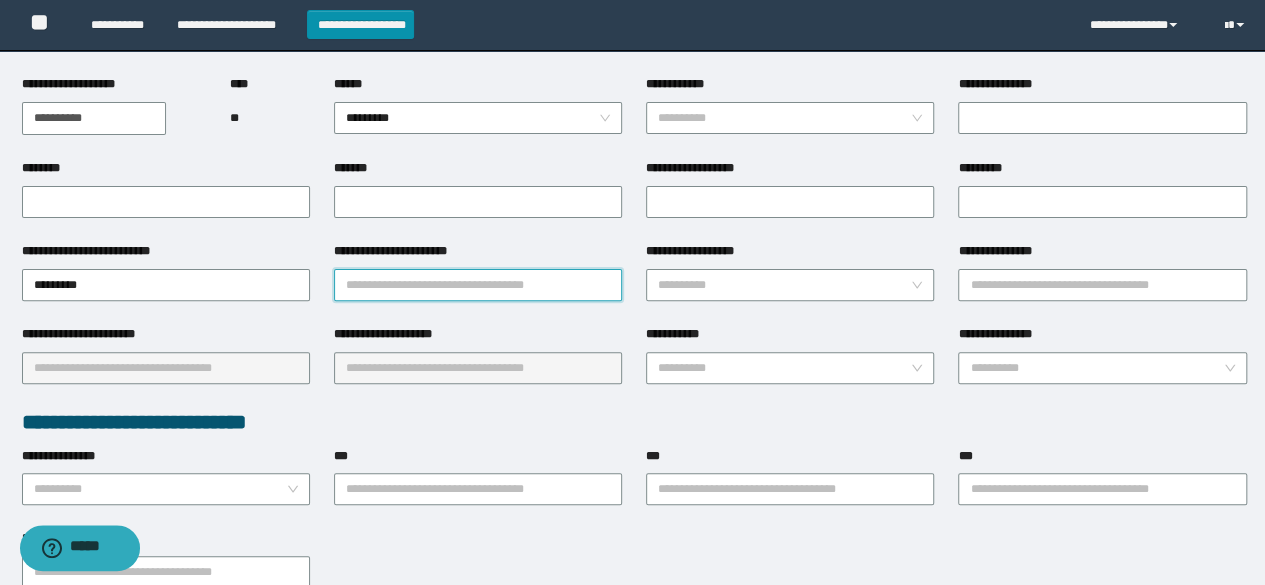 drag, startPoint x: 408, startPoint y: 296, endPoint x: 408, endPoint y: 282, distance: 14 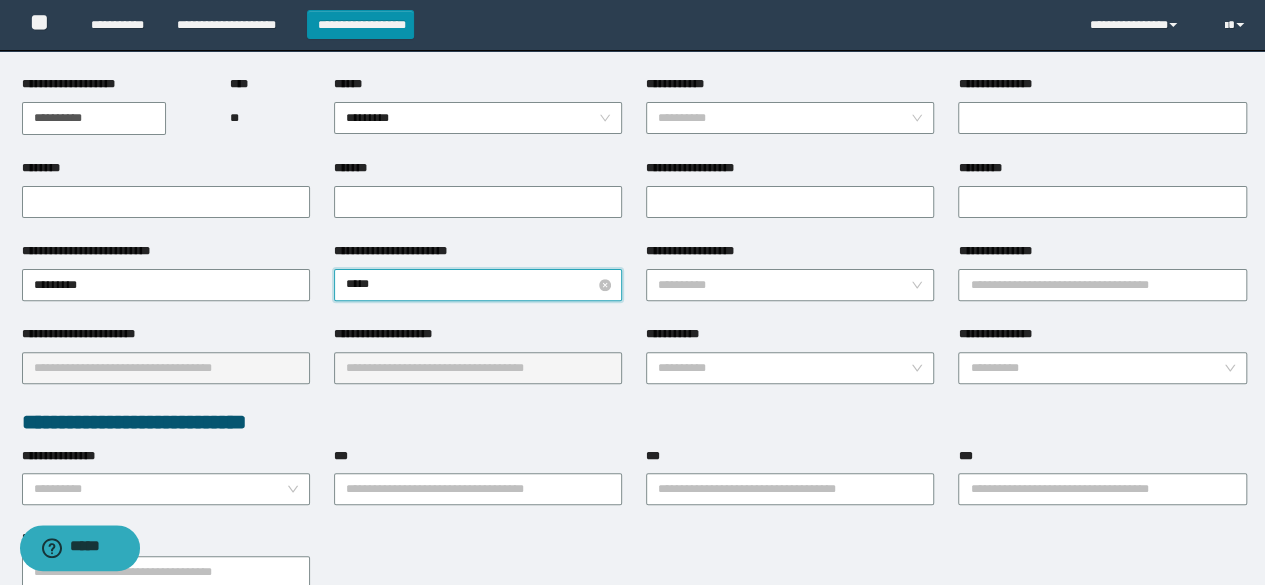 type on "******" 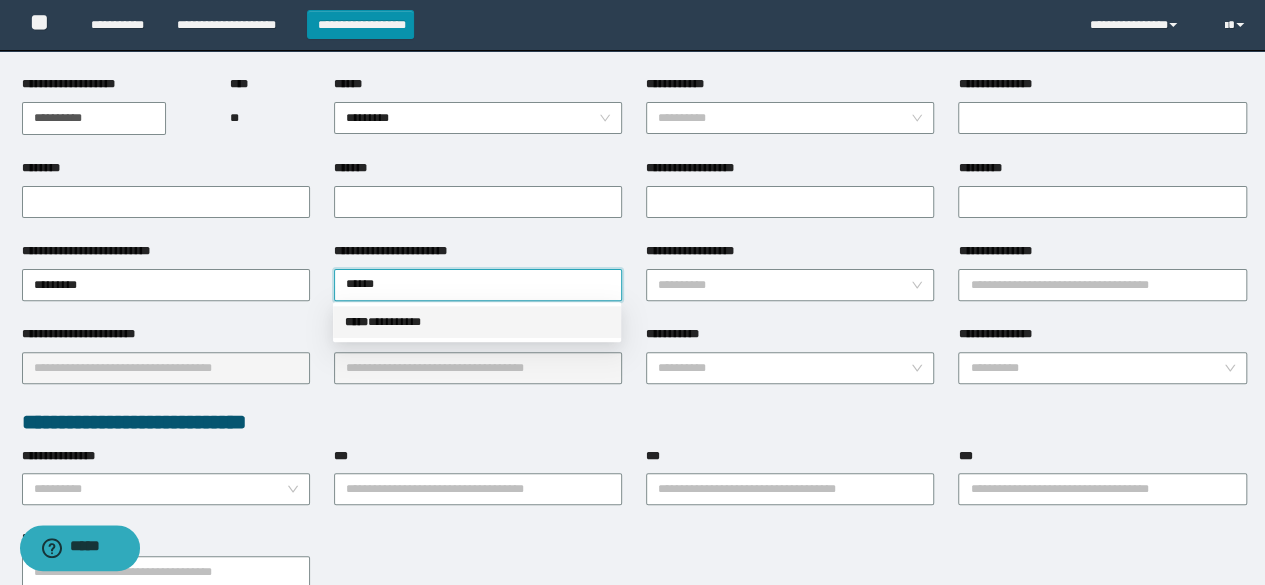click on "***** * ********" at bounding box center [477, 322] 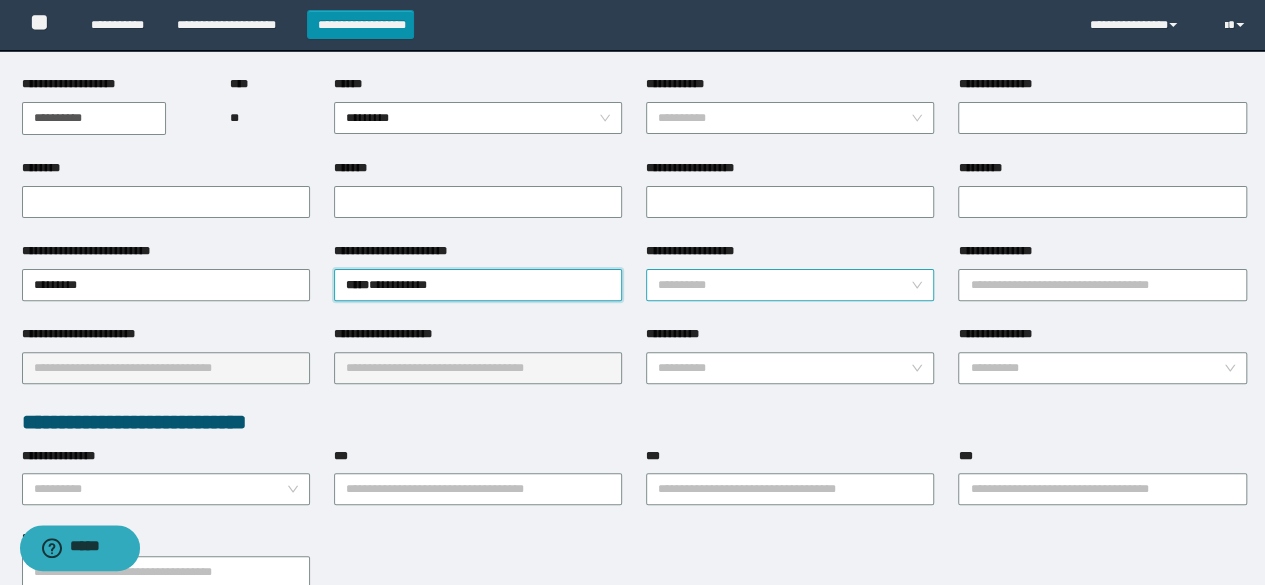 click on "**********" at bounding box center [784, 285] 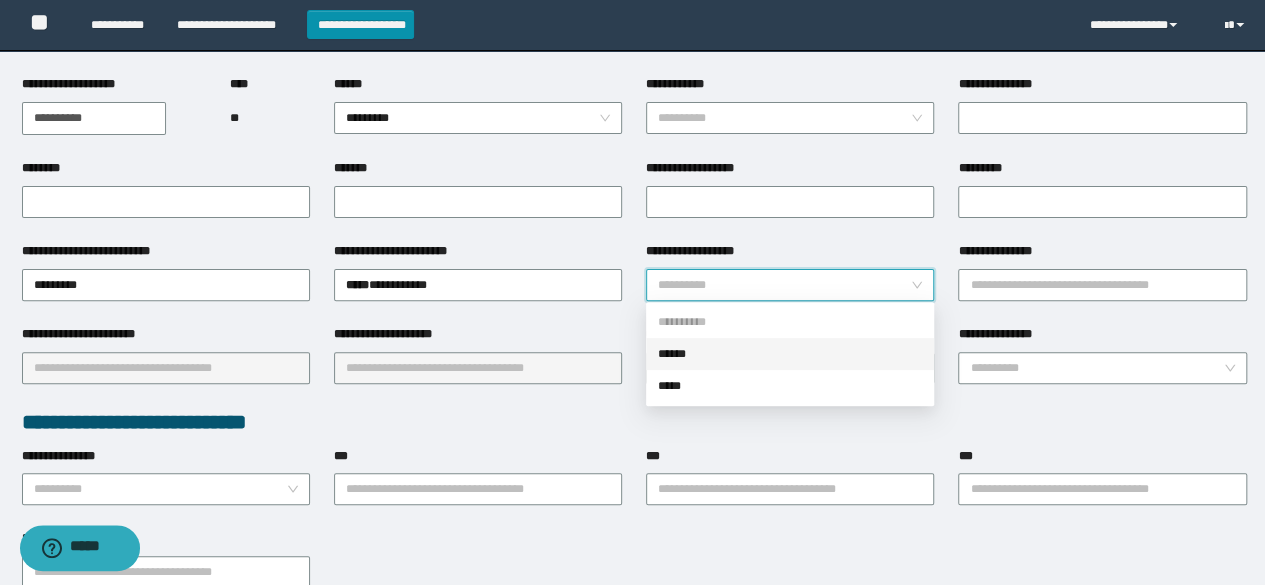 drag, startPoint x: 722, startPoint y: 353, endPoint x: 887, endPoint y: 309, distance: 170.76591 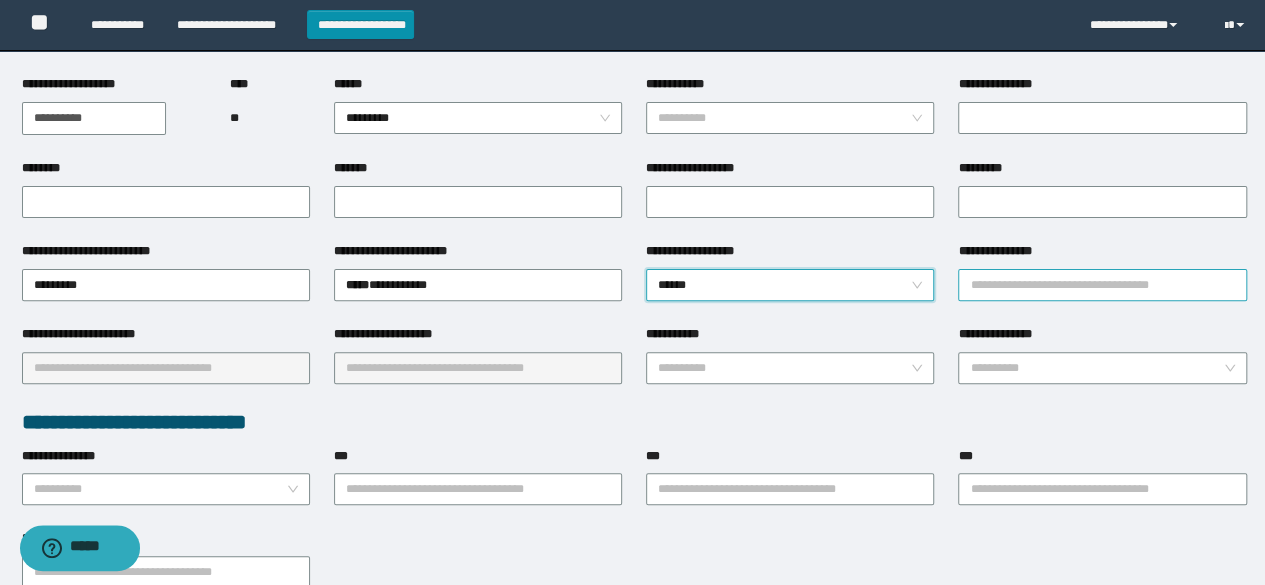 click on "**********" at bounding box center [1102, 285] 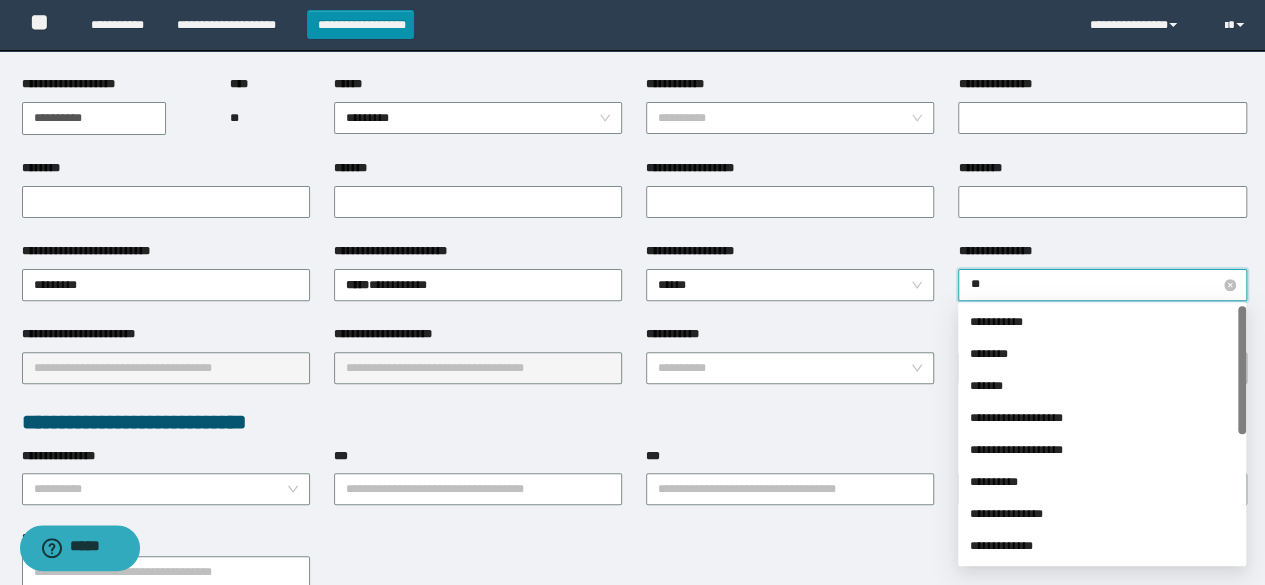 type on "***" 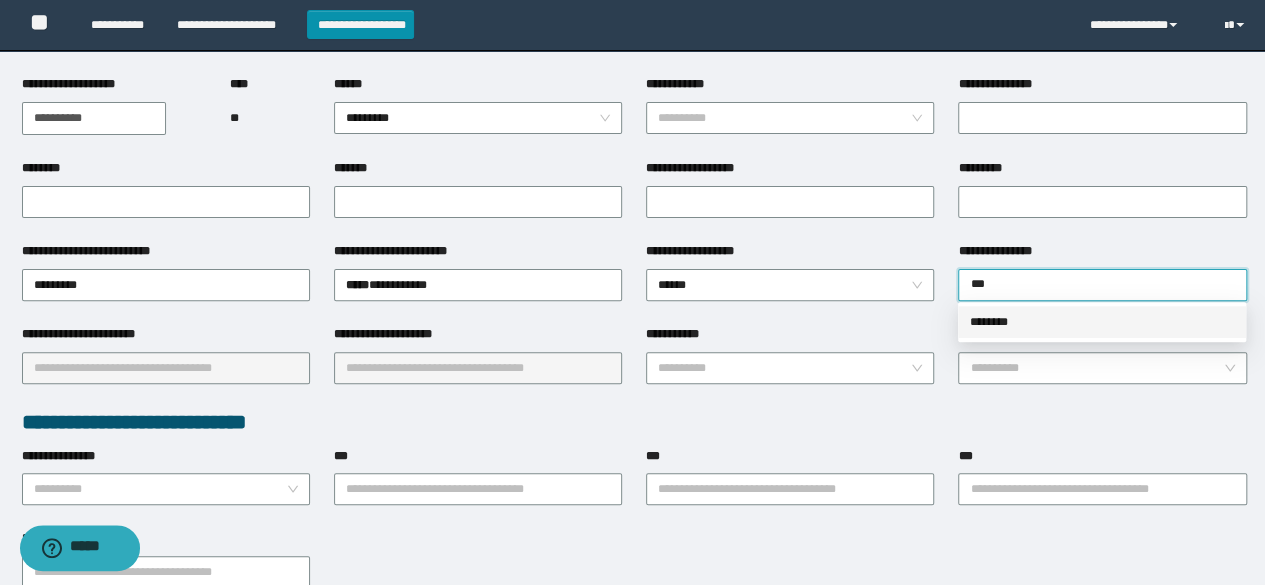 click on "********" at bounding box center [1102, 322] 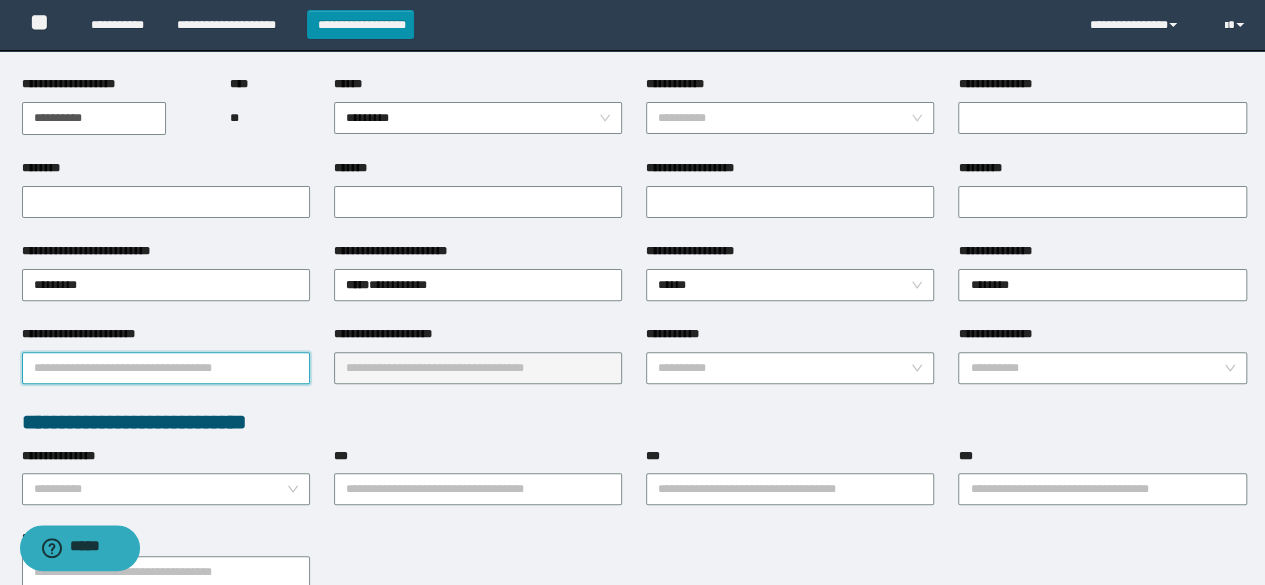 click on "**********" at bounding box center (166, 368) 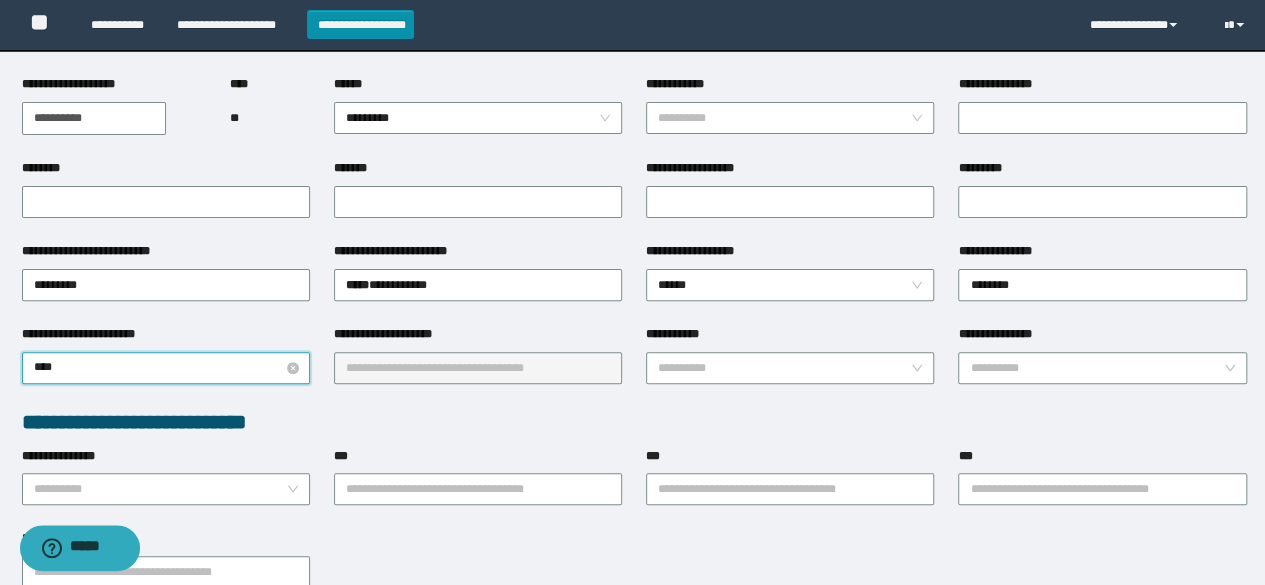 type on "*****" 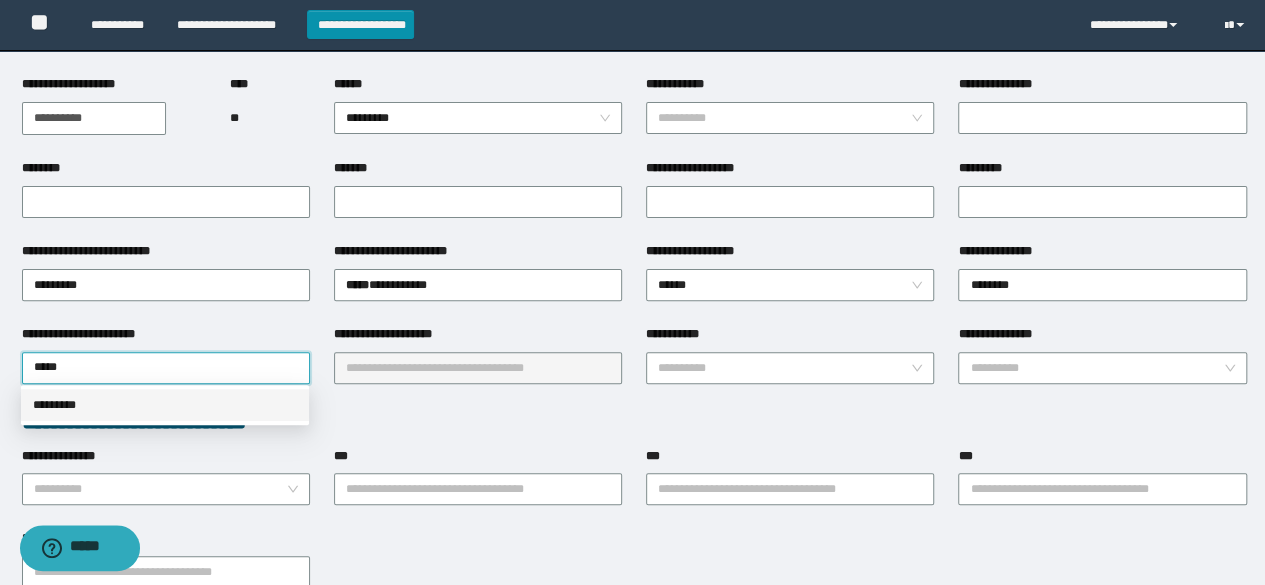 click on "*********" at bounding box center [165, 405] 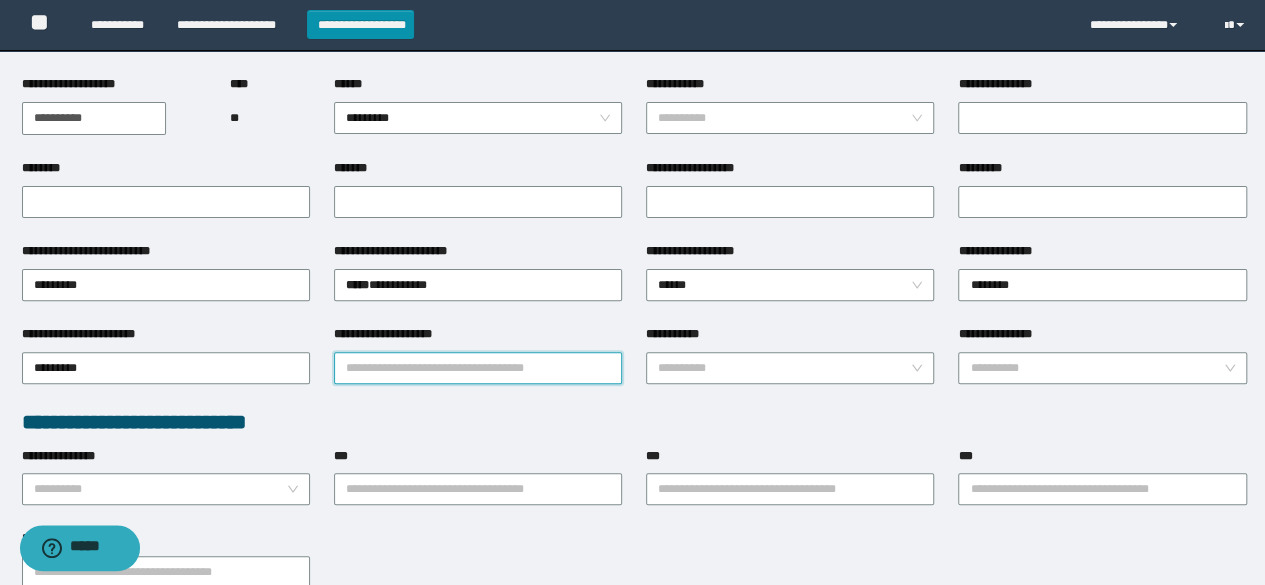 click on "**********" at bounding box center [478, 368] 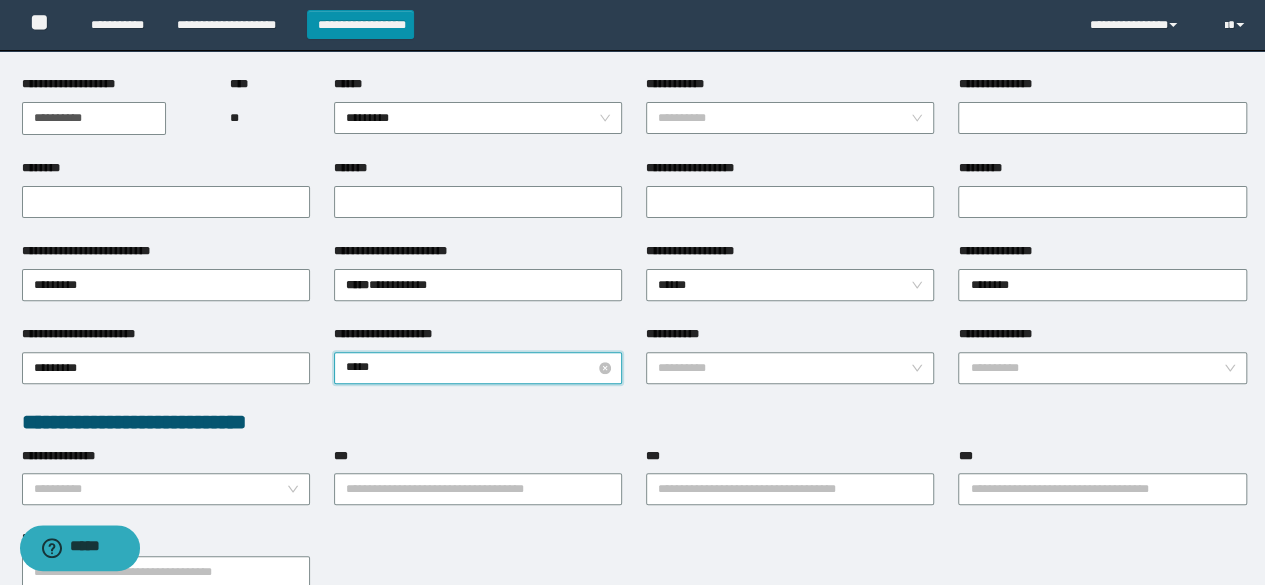 type on "******" 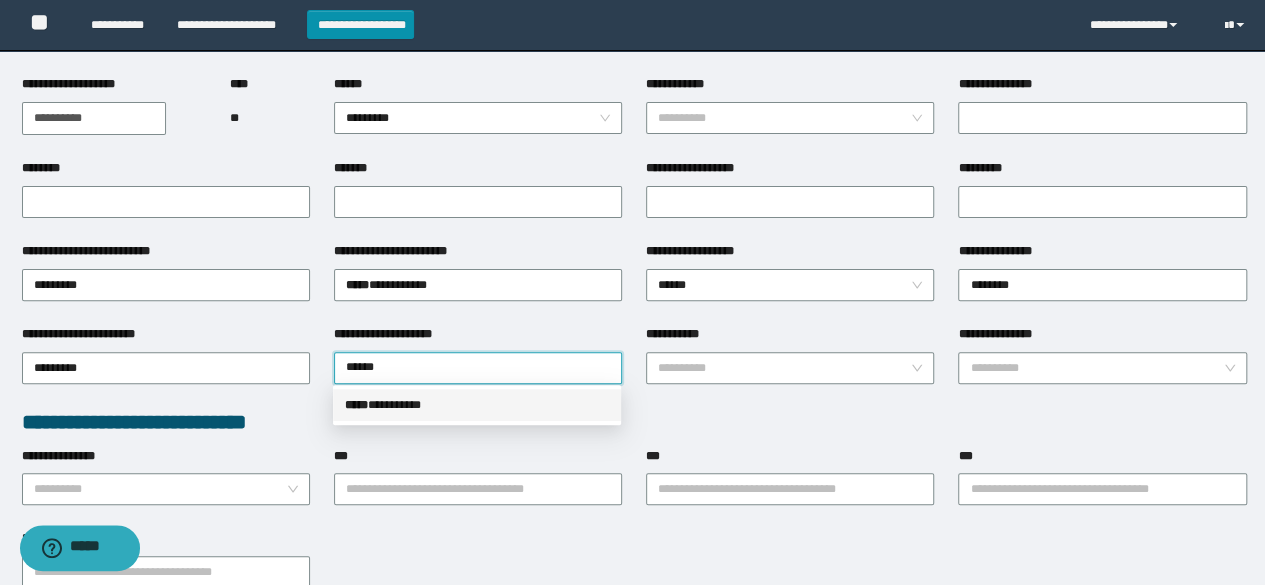 click on "***** * ********" at bounding box center (477, 405) 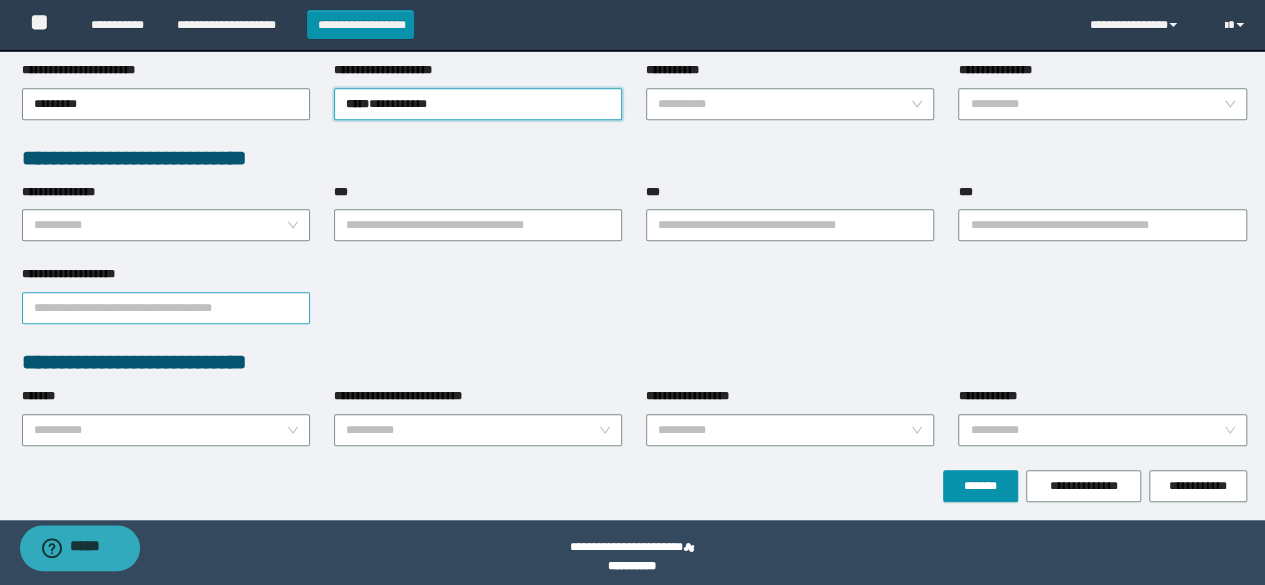scroll, scrollTop: 474, scrollLeft: 0, axis: vertical 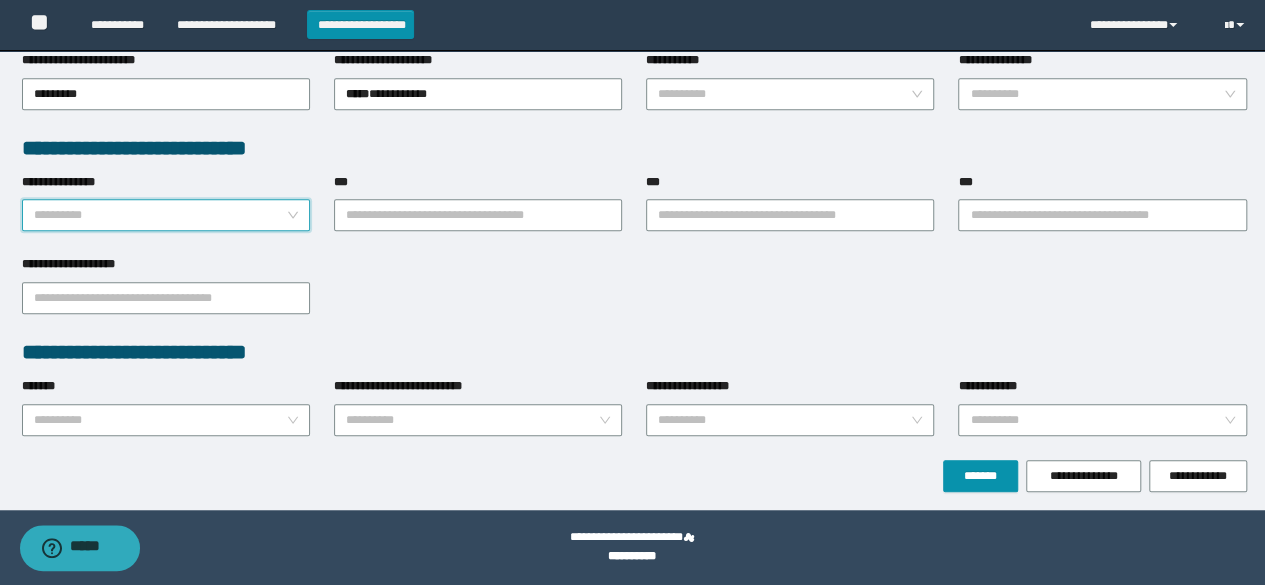 drag, startPoint x: 72, startPoint y: 213, endPoint x: 75, endPoint y: 235, distance: 22.203604 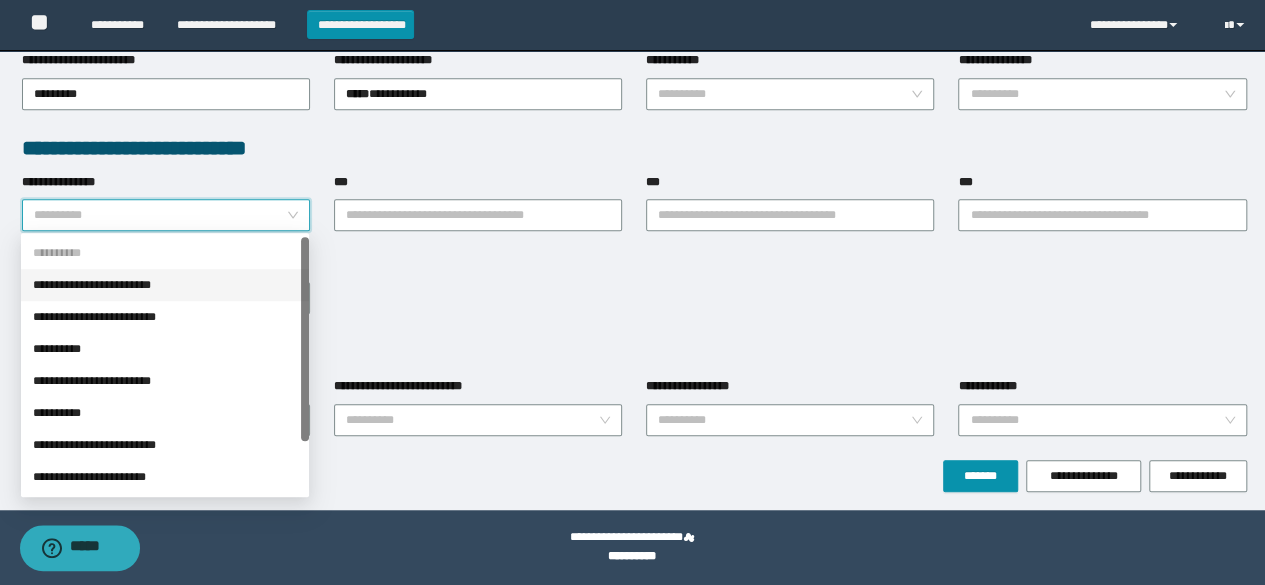 click on "**********" at bounding box center [165, 285] 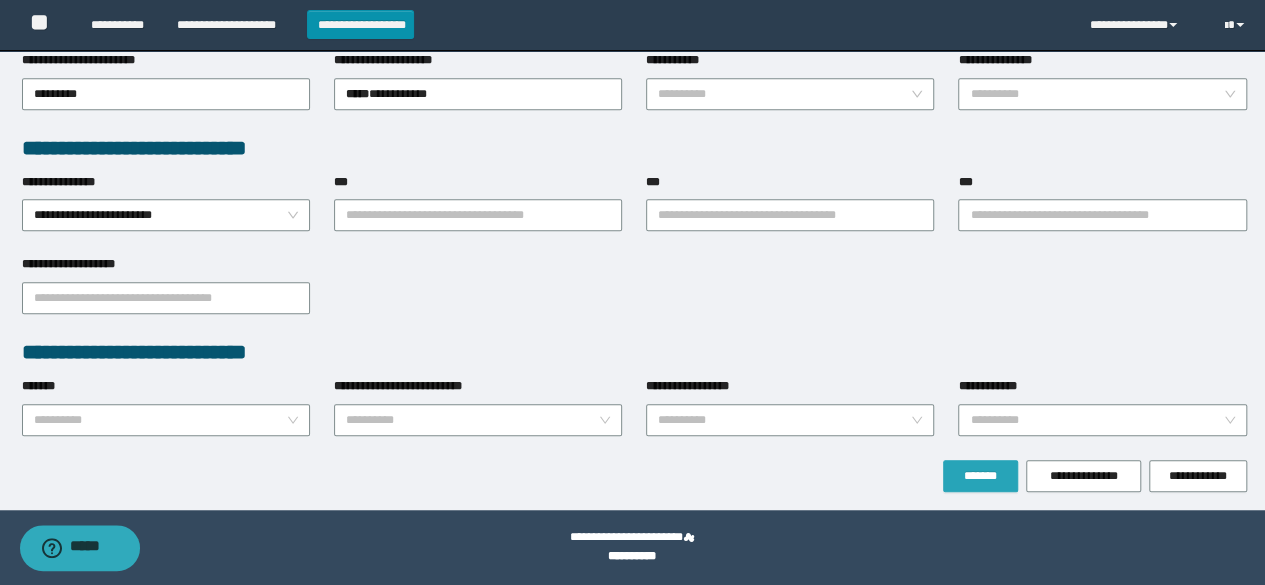click on "*******" at bounding box center [980, 476] 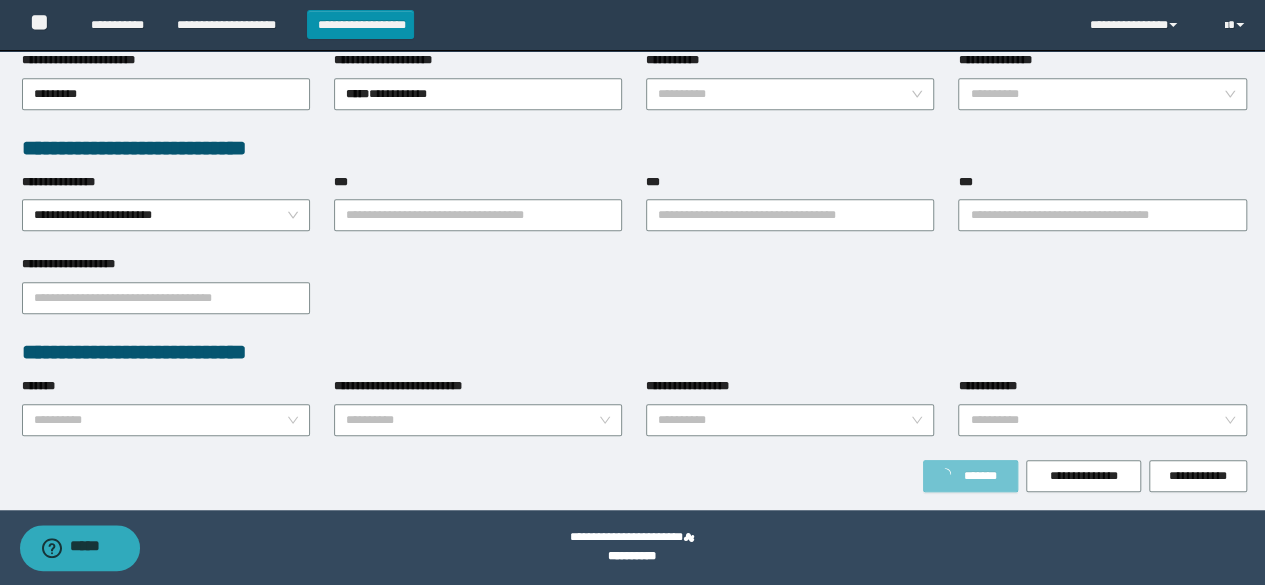 type on "********" 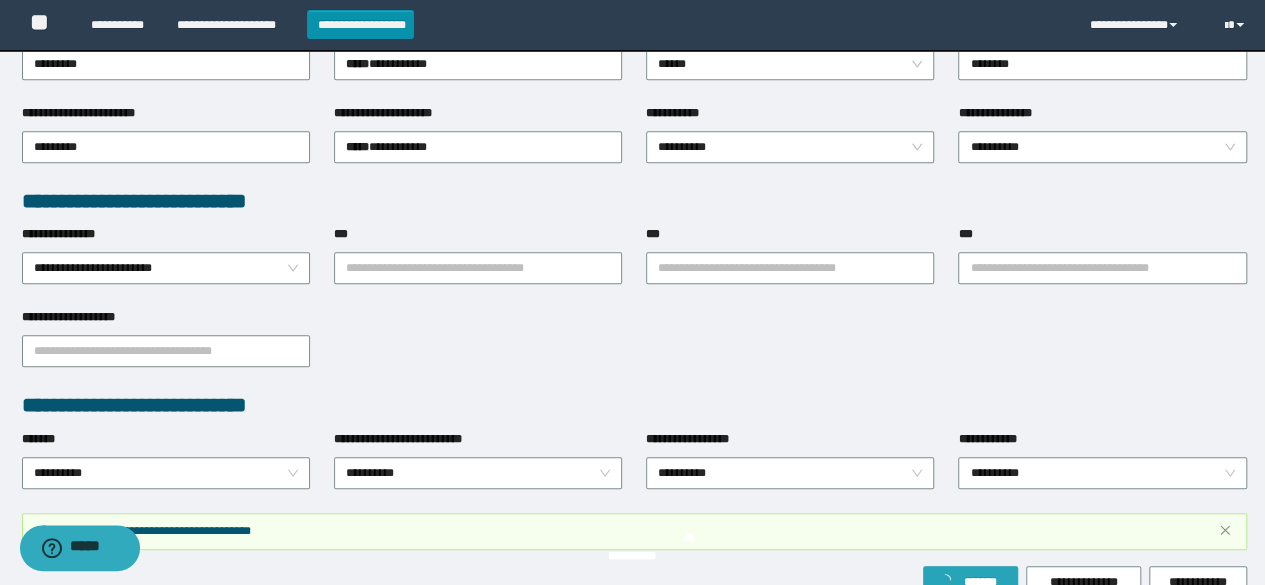 scroll, scrollTop: 526, scrollLeft: 0, axis: vertical 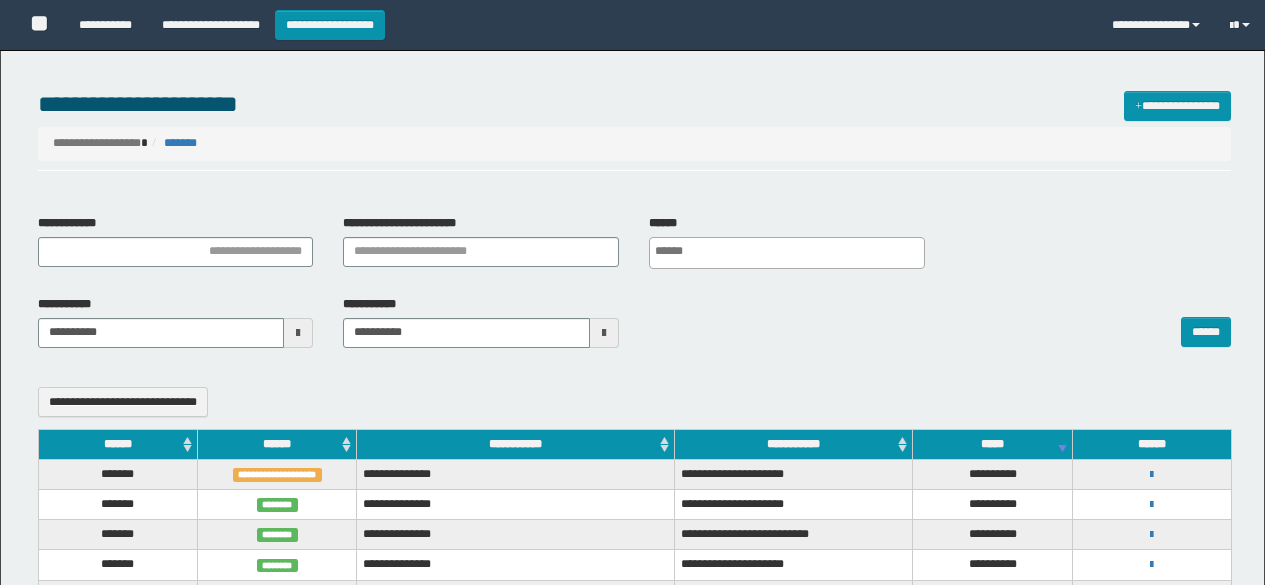 select 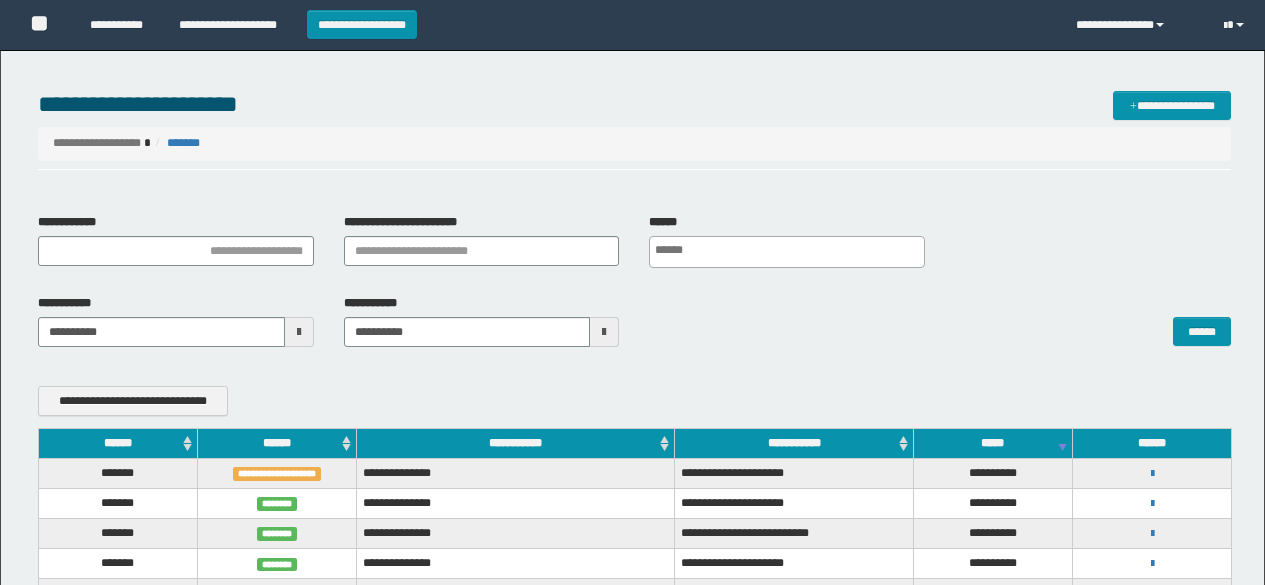 scroll, scrollTop: 0, scrollLeft: 0, axis: both 